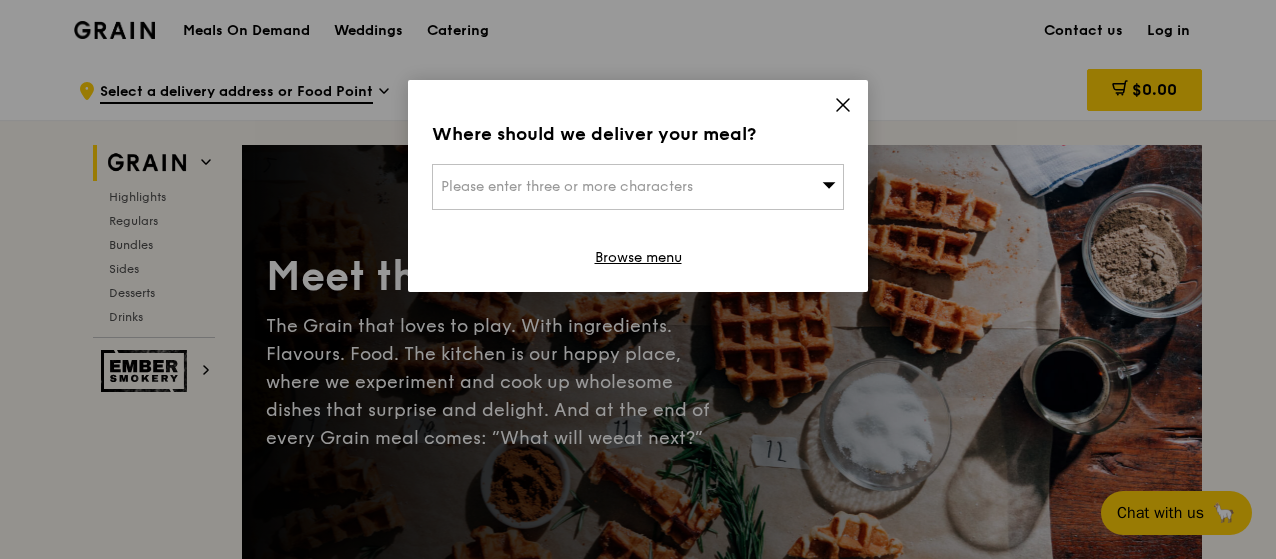 scroll, scrollTop: 0, scrollLeft: 0, axis: both 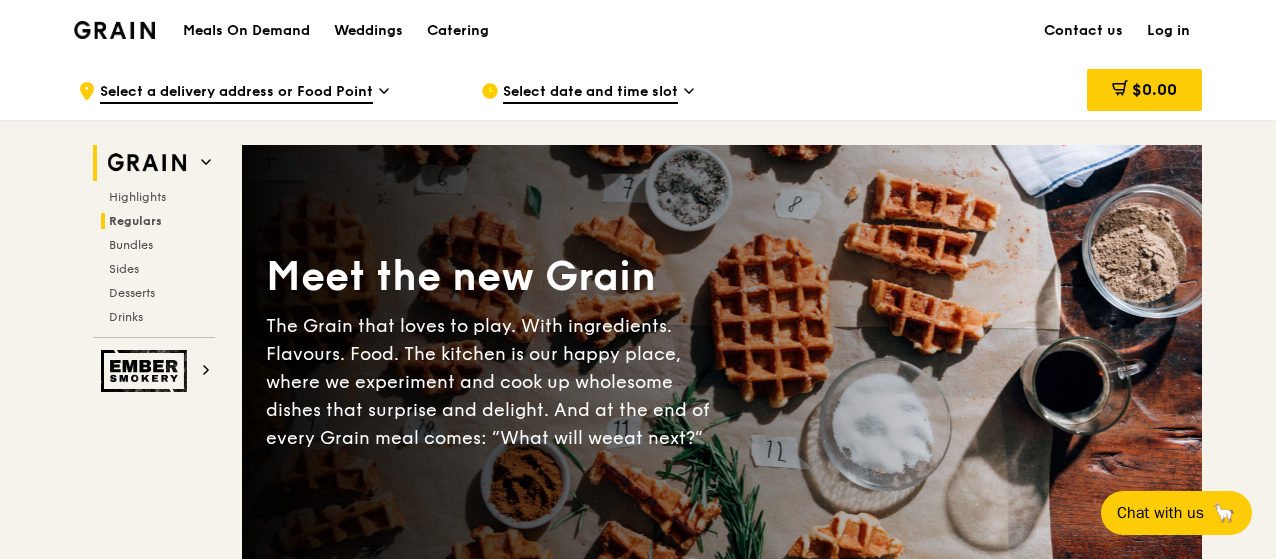 click on "Regulars" at bounding box center [135, 221] 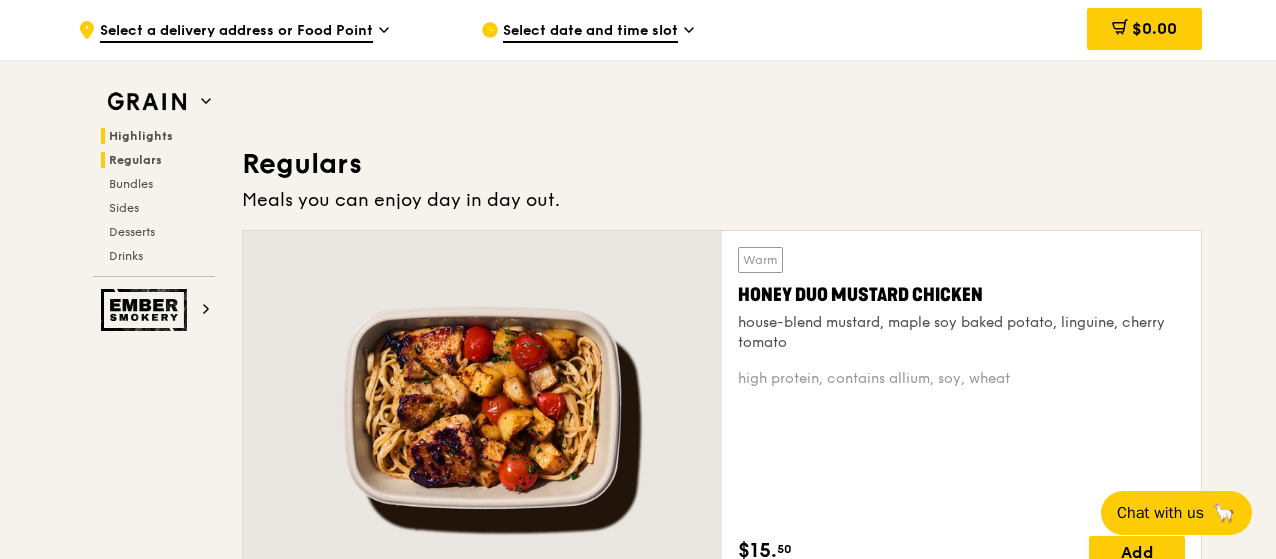 scroll, scrollTop: 1314, scrollLeft: 0, axis: vertical 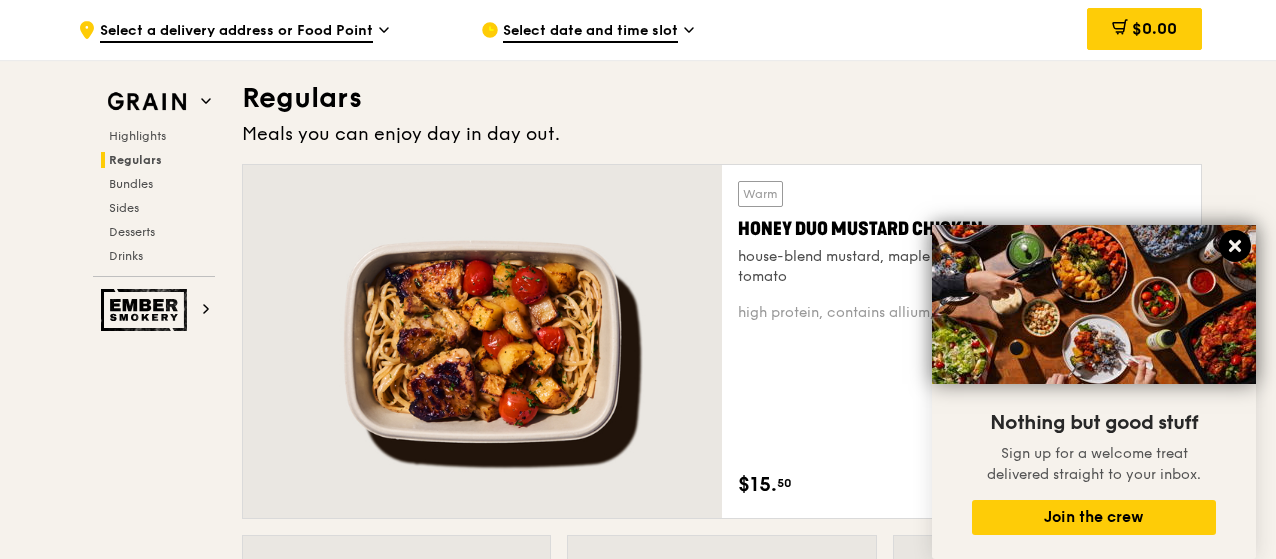 click 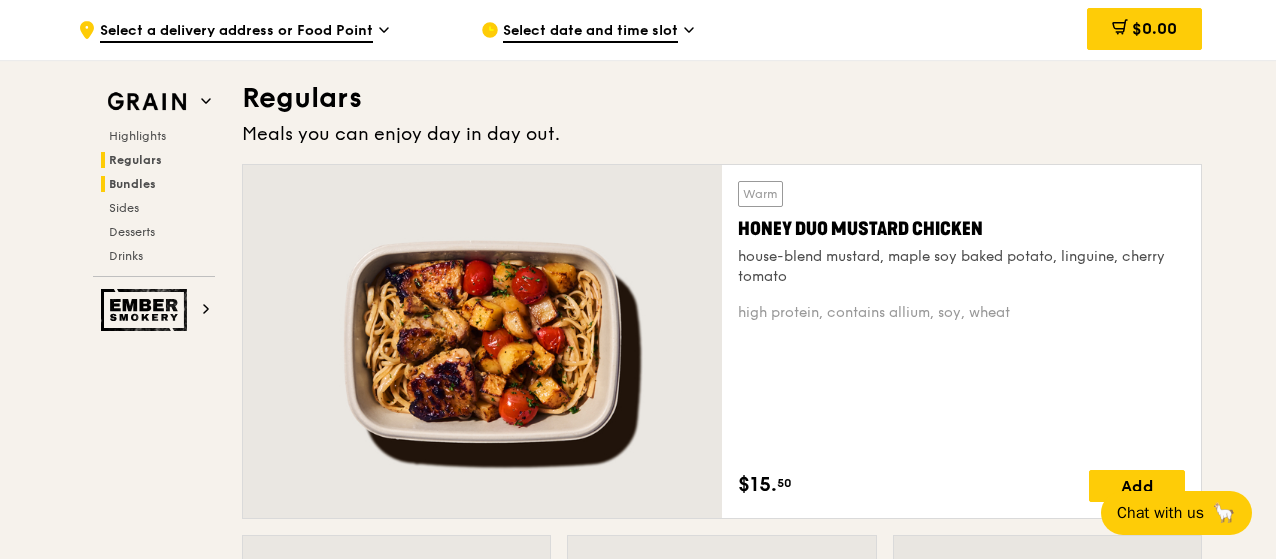 click on "Bundles" at bounding box center (132, 184) 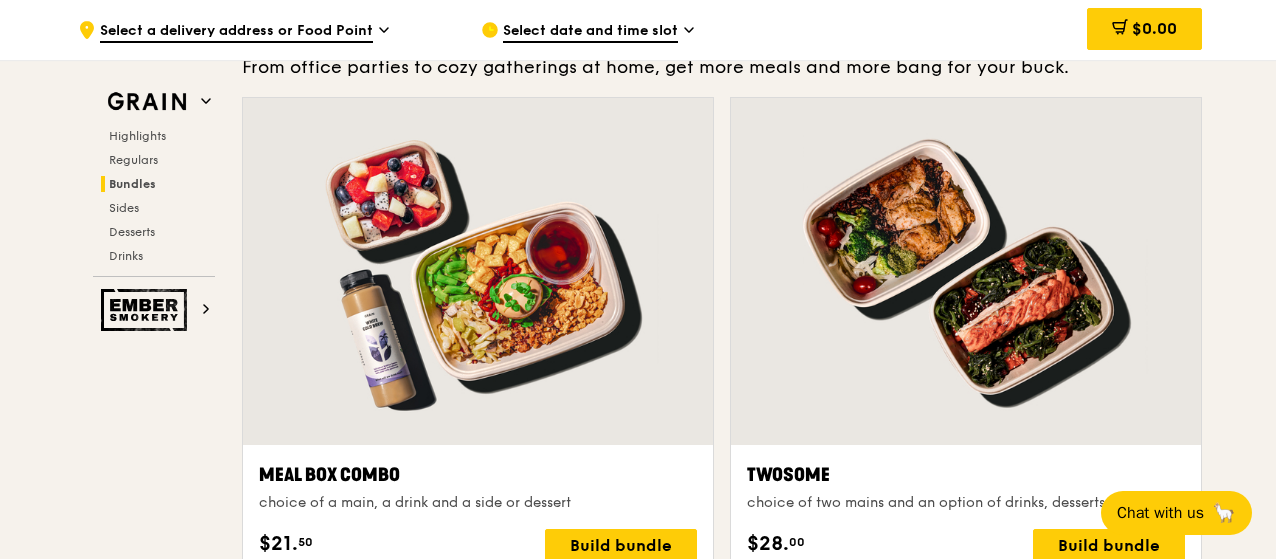 scroll, scrollTop: 2975, scrollLeft: 0, axis: vertical 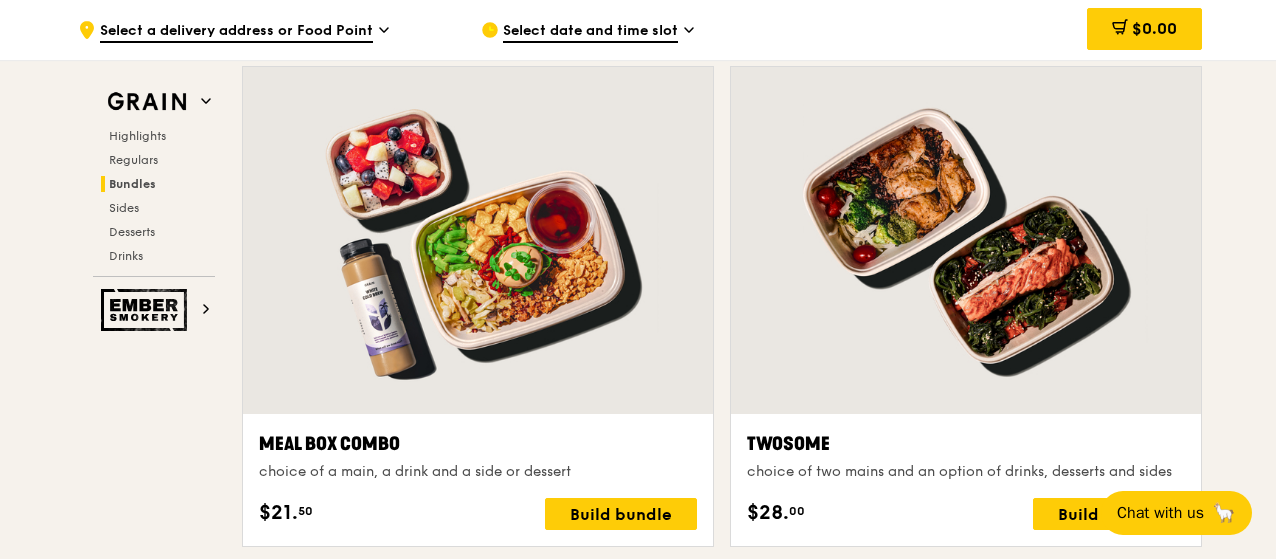 click on "Highlights
Regulars
Bundles
Sides
Desserts
Drinks" at bounding box center (154, 196) 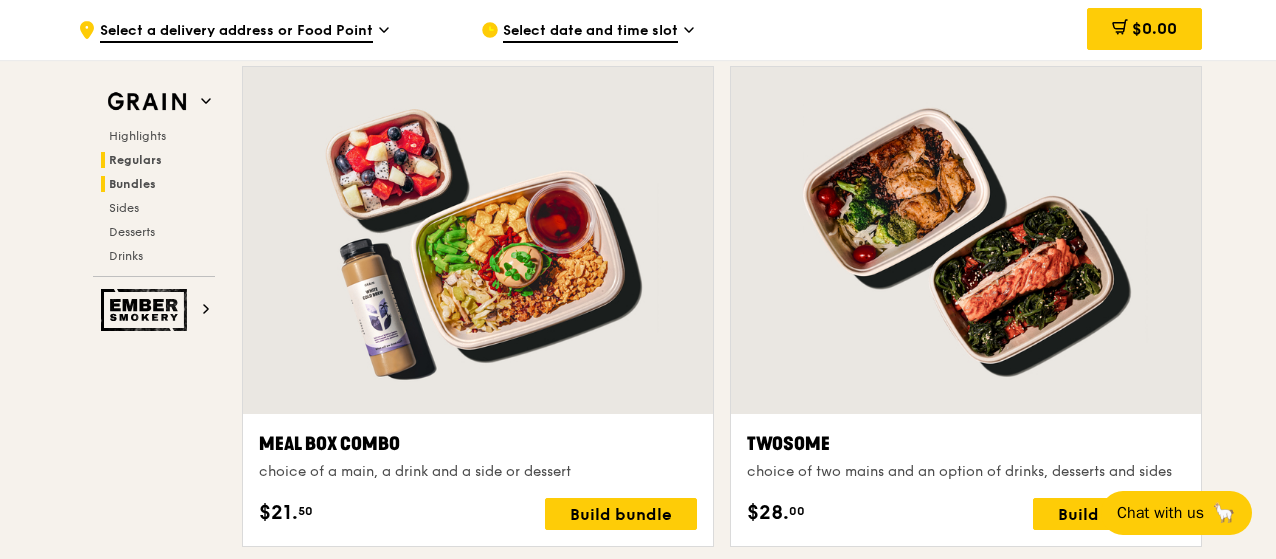 click on "Regulars" at bounding box center [135, 160] 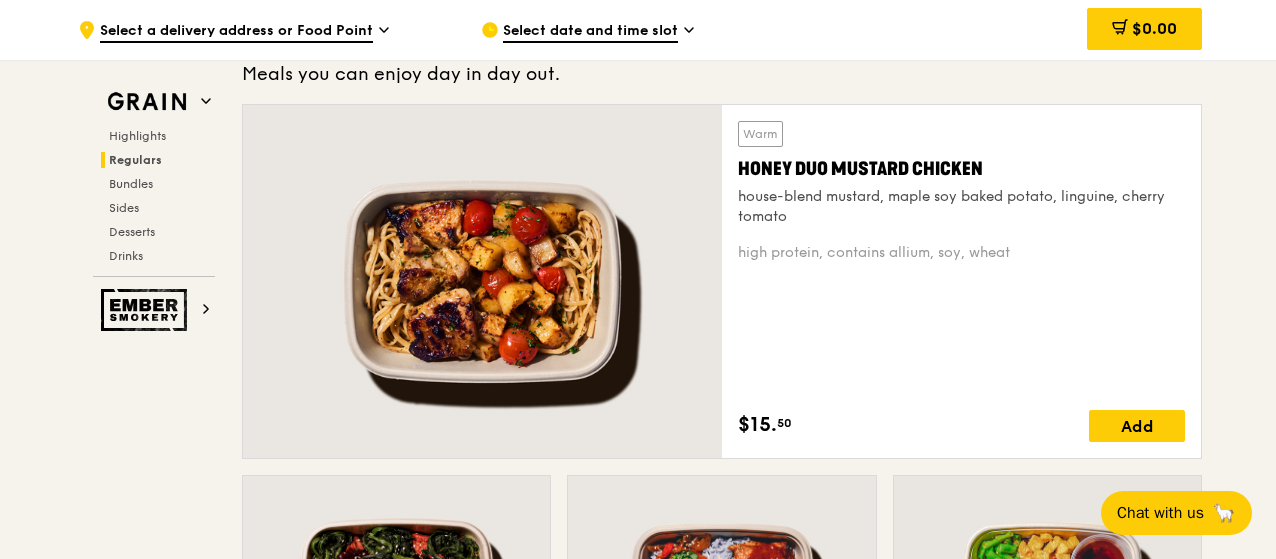 scroll, scrollTop: 1313, scrollLeft: 0, axis: vertical 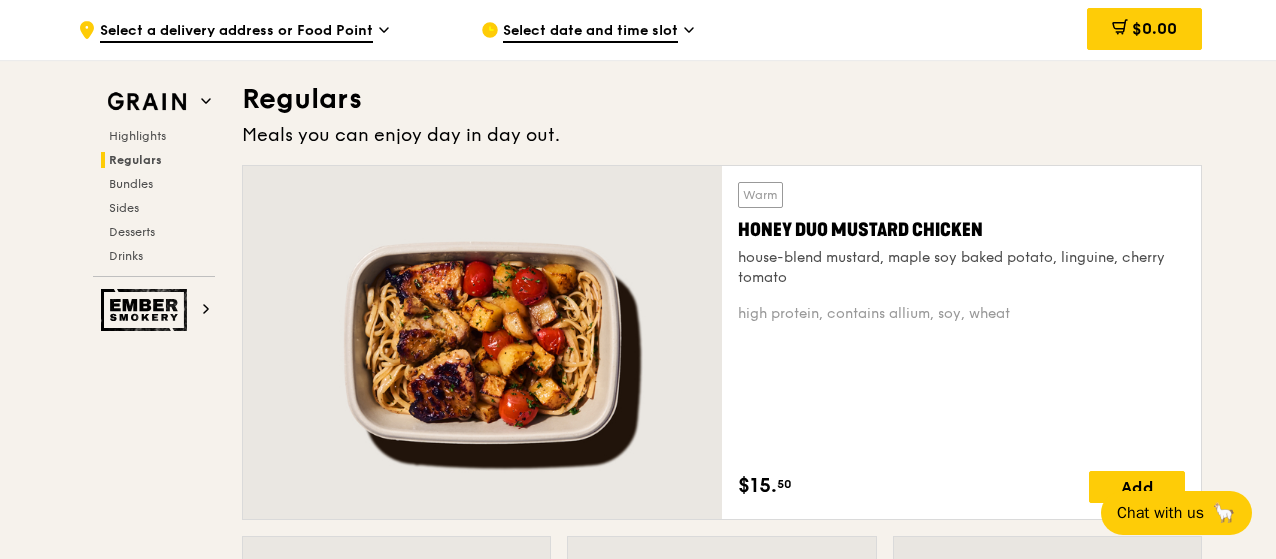 click on "Select date and time slot" at bounding box center [590, 32] 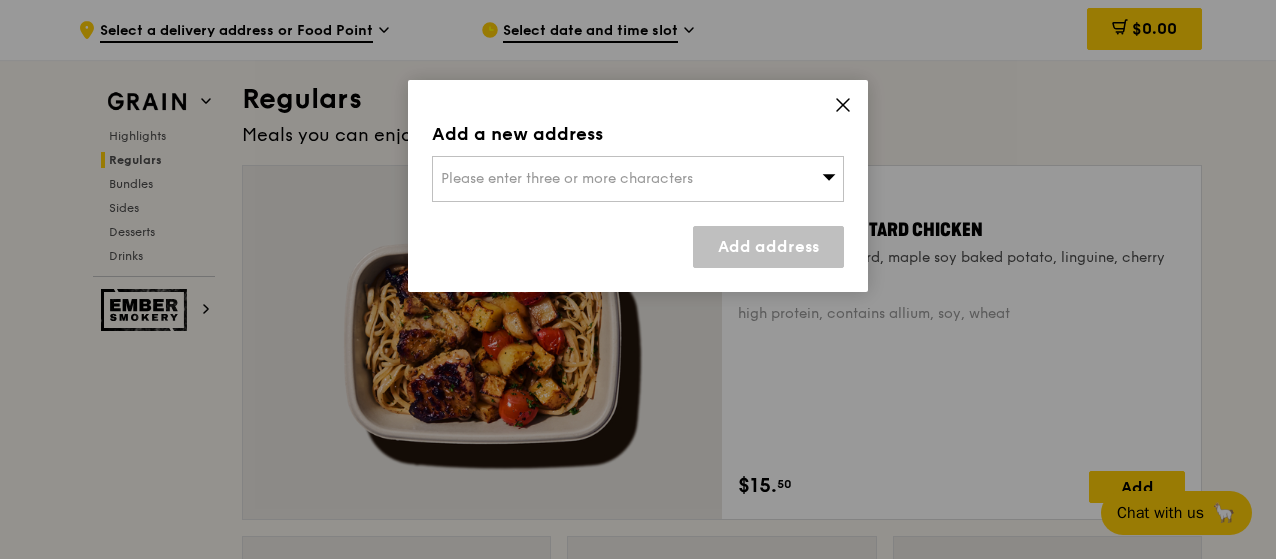 click on "Please enter three or more characters" at bounding box center (638, 179) 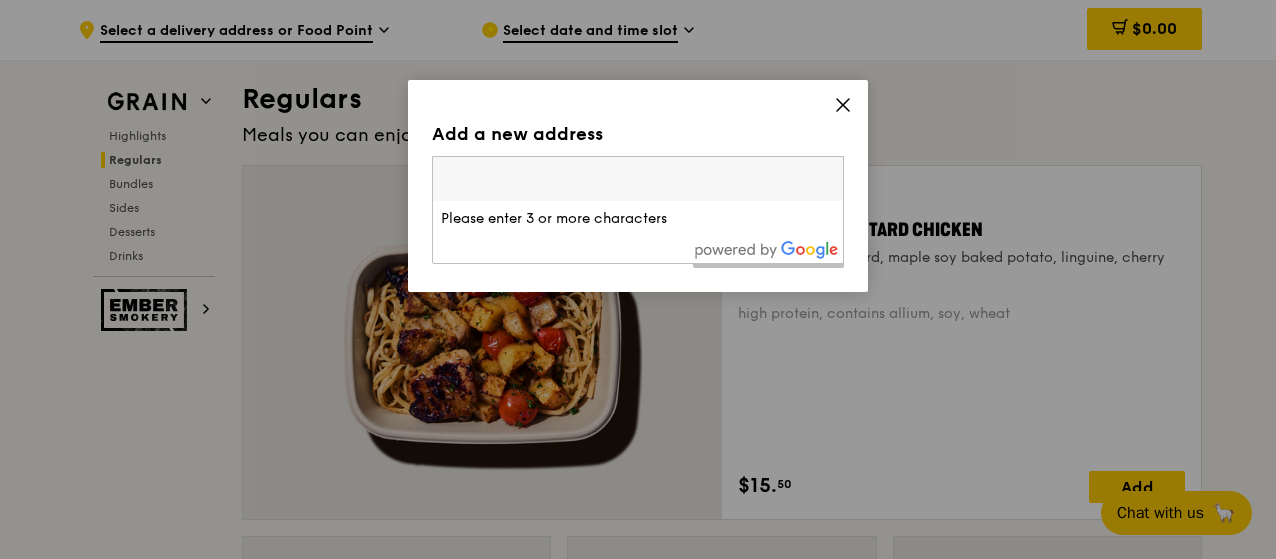 click on "Add a new address
Please enter three or more characters
Please enter 3 or more characters
Add address" at bounding box center [638, 186] 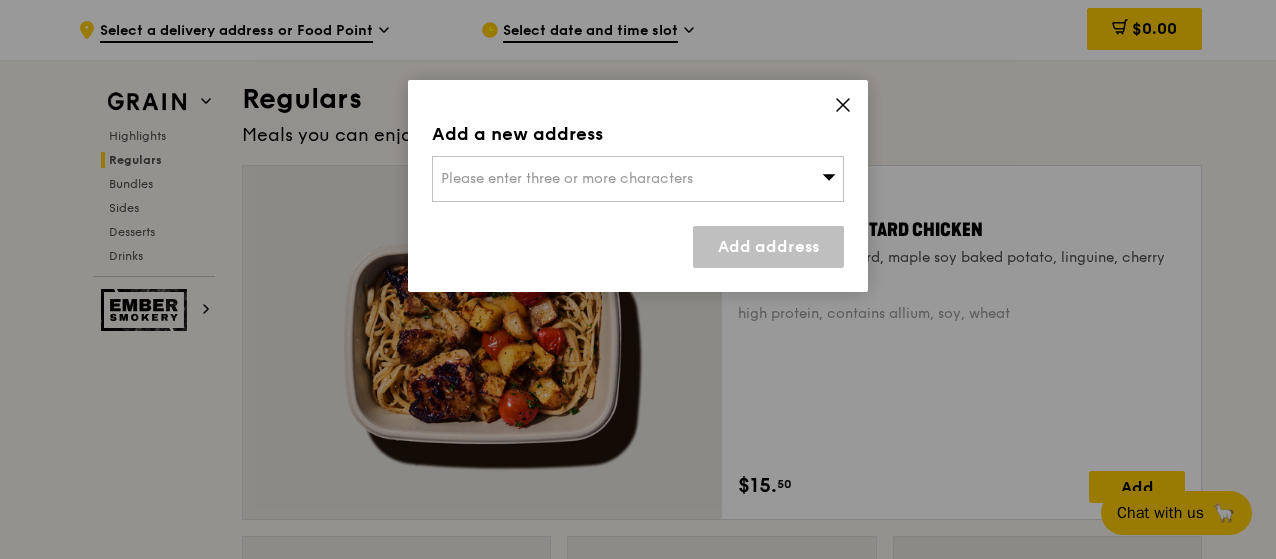 click 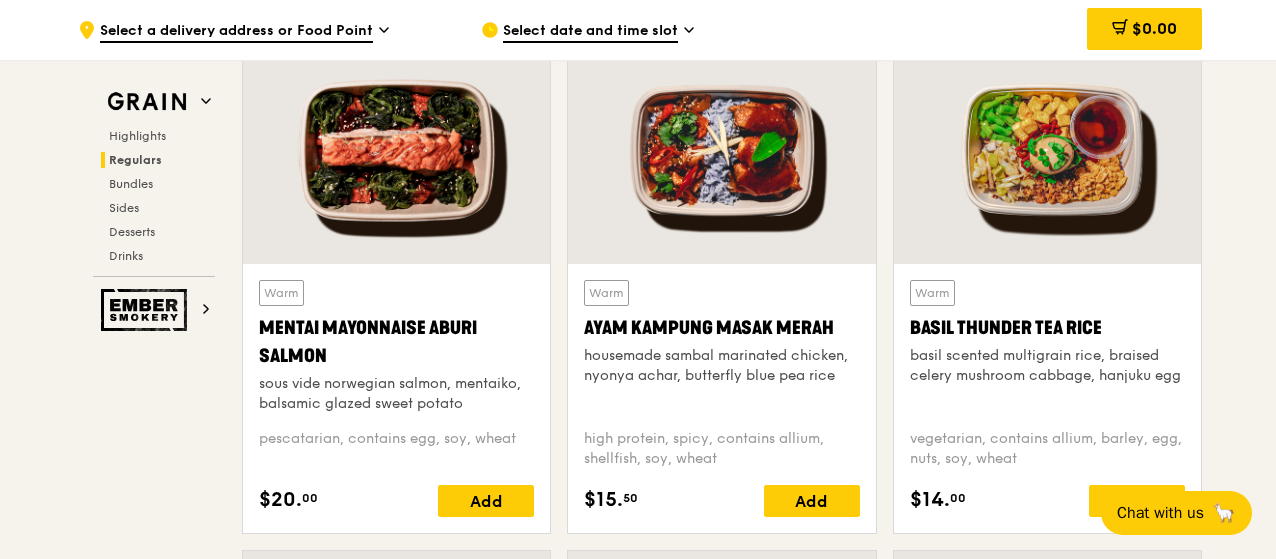 scroll, scrollTop: 1513, scrollLeft: 0, axis: vertical 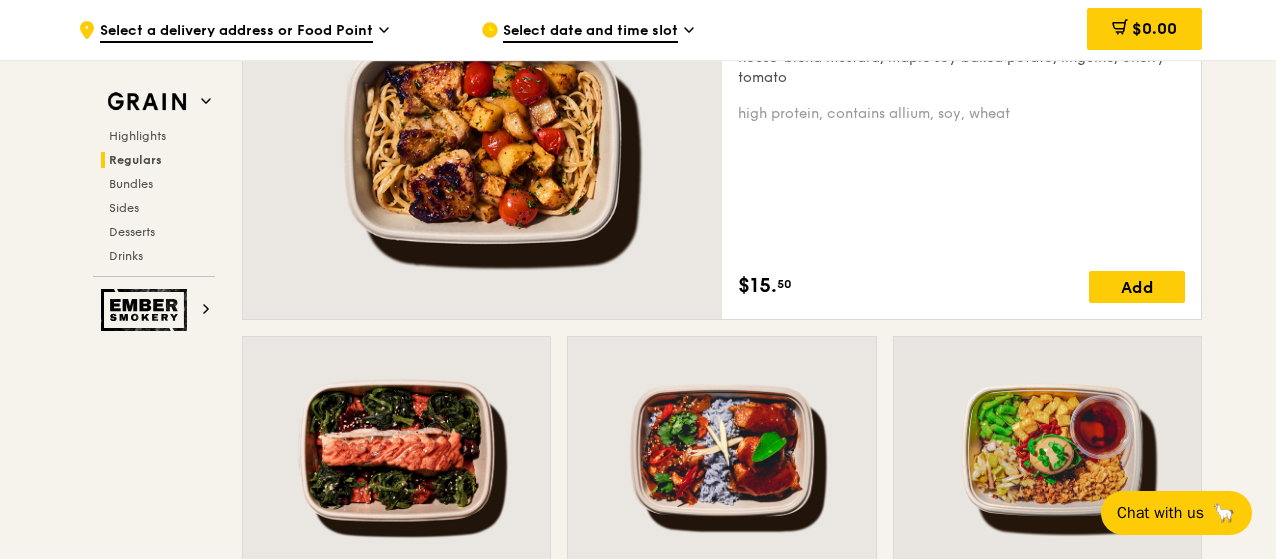 click on "Select date and time slot" at bounding box center (590, 32) 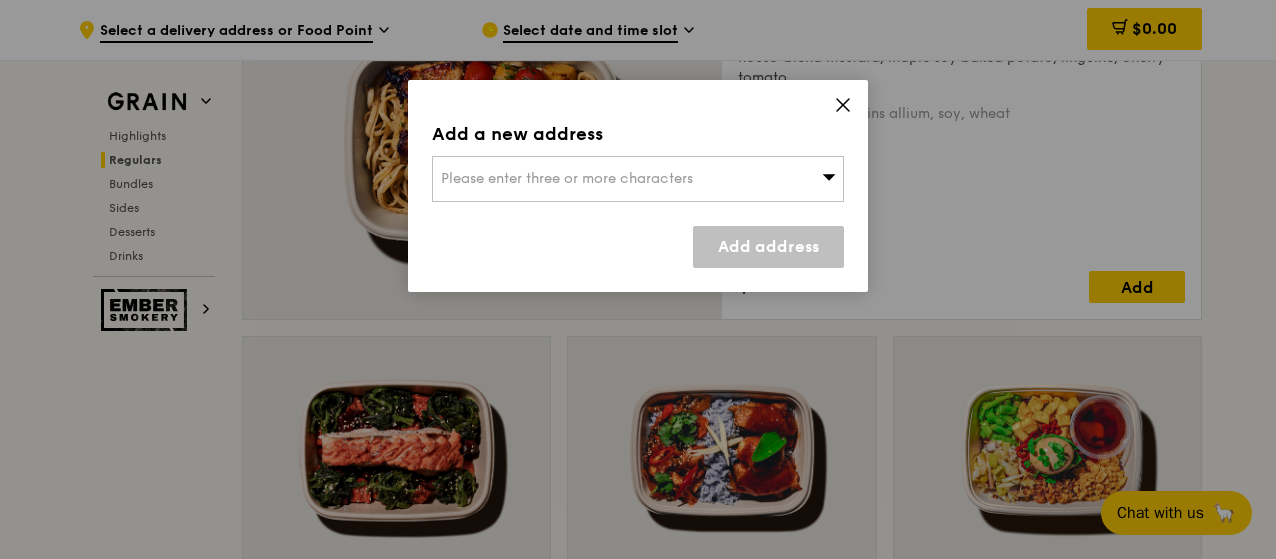 click on "Please enter three or more characters" at bounding box center (567, 178) 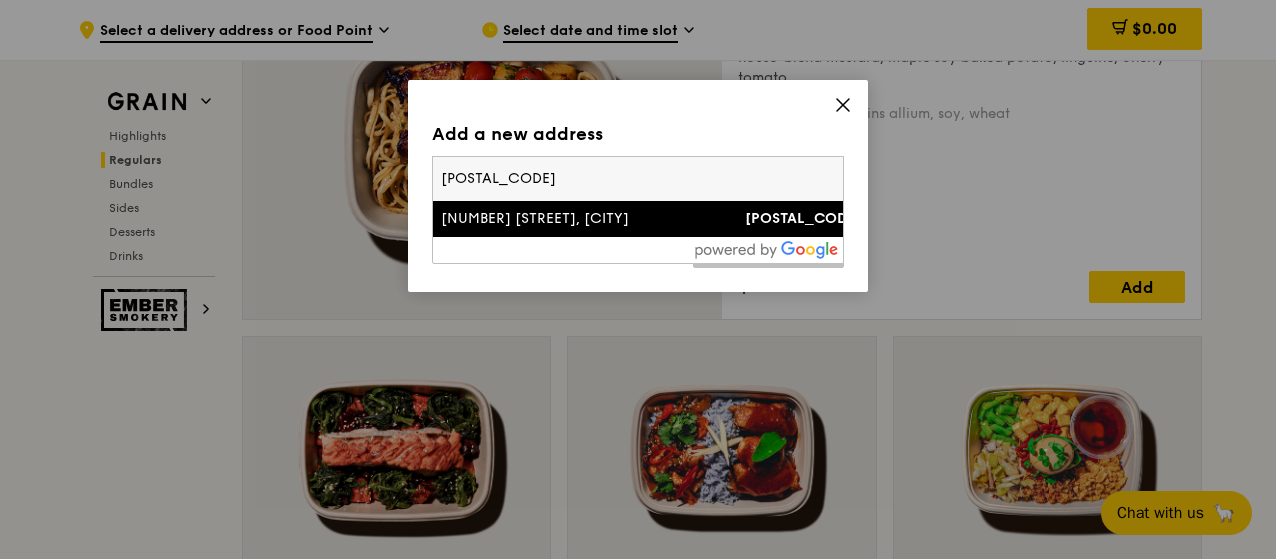 type on "[POSTAL_CODE]" 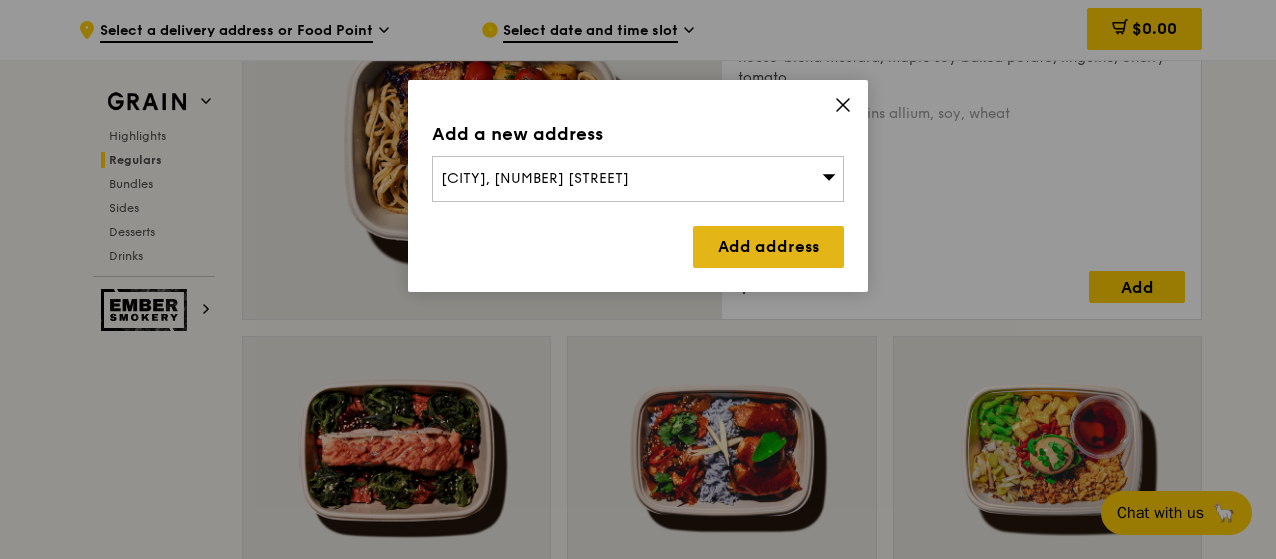click on "Add address" at bounding box center [768, 247] 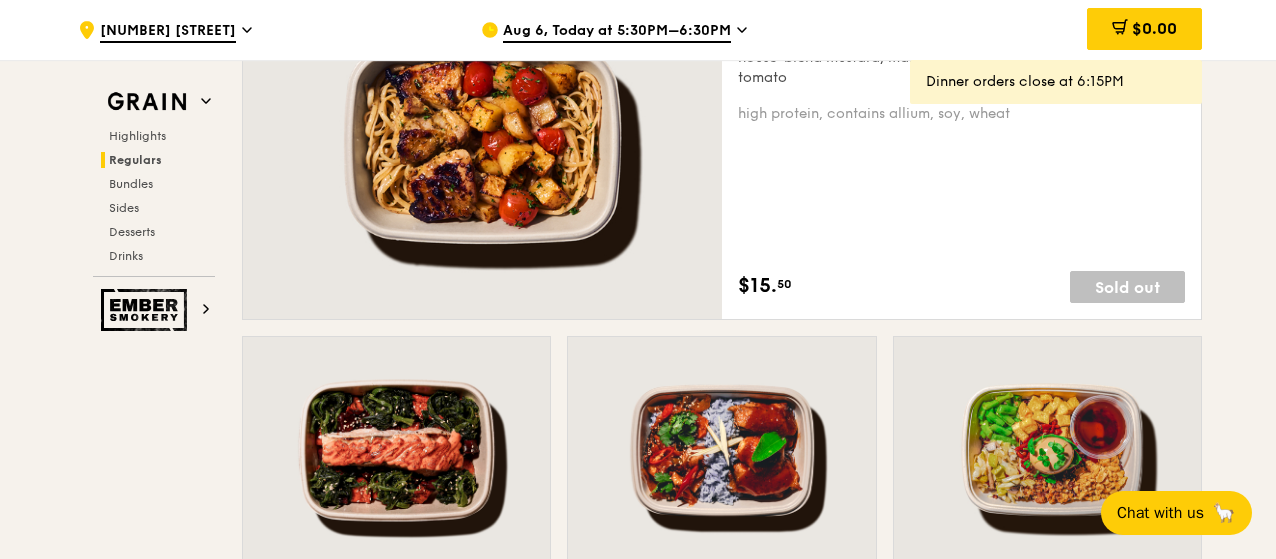 click on "Aug 6, Today at 5:30PM–6:30PM" at bounding box center (617, 32) 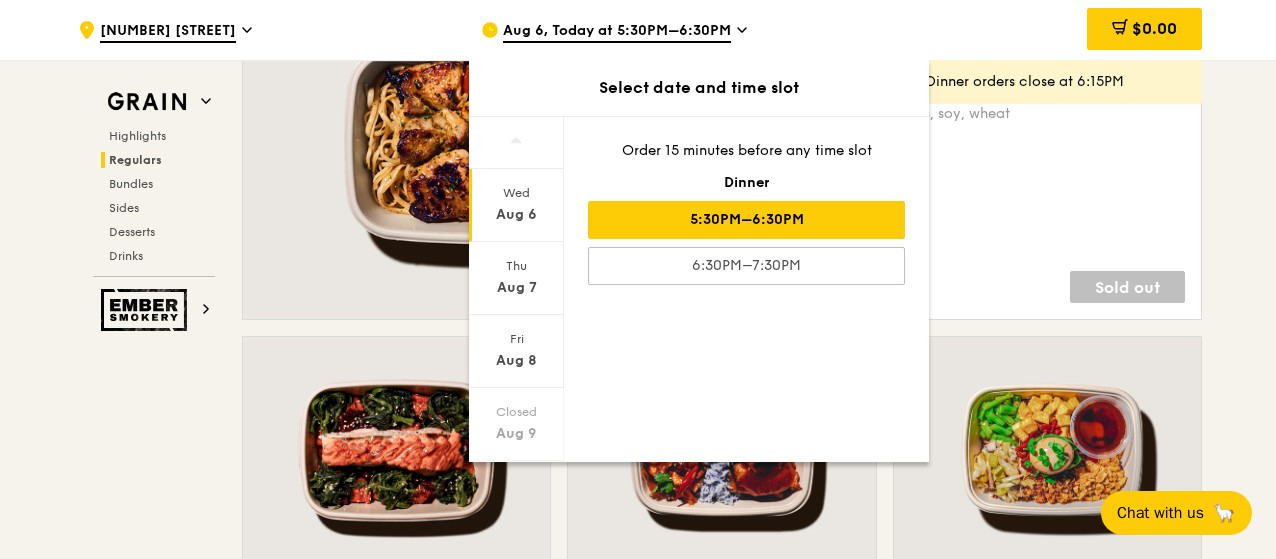 click on ".cls-1 {
fill: none;
stroke: #fff;
stroke-linecap: round;
stroke-linejoin: round;
stroke-width: 1.5px;
}
.cls-2 {
fill: #fecc07;
}
.cls-2, .cls-3 {
stroke-width: 0px;
}
.cls-3 {
fill: #fff;
fill-rule: evenodd;
}
[NUMBER] [STREET]
[DATE], [TIME]–[TIME]
Select date and time slot
[DAY]
[DATE]
[DAY]
[DATE]
[DAY]
[DATE]
Closed
[DATE]
Closed
[DATE]
[DAY]
[DATE]
[DAY]
[DATE]
Order 15 minutes before any time slot Dinner
[TIME]–[TIME]
[TIME]–[TIME]
[PRICE]
Dinner orders close at [TIME]
Grain
Highlights
Regulars
Bundles
Sides
Desserts" at bounding box center (638, 2764) 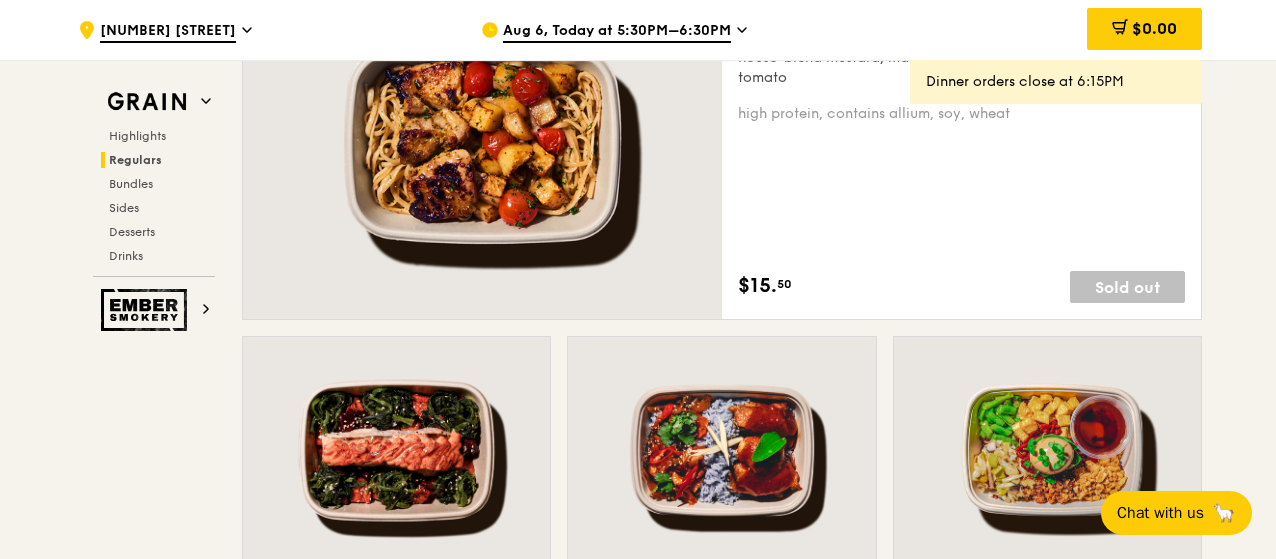scroll, scrollTop: 1313, scrollLeft: 0, axis: vertical 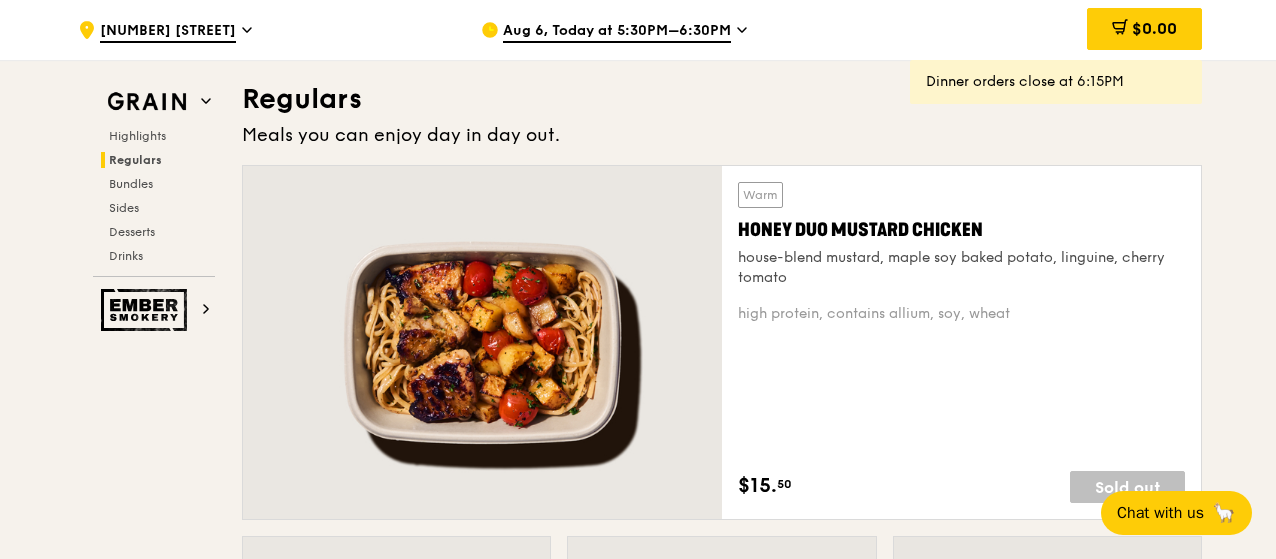 click on "Aug 6, Today at 5:30PM–6:30PM" at bounding box center (617, 32) 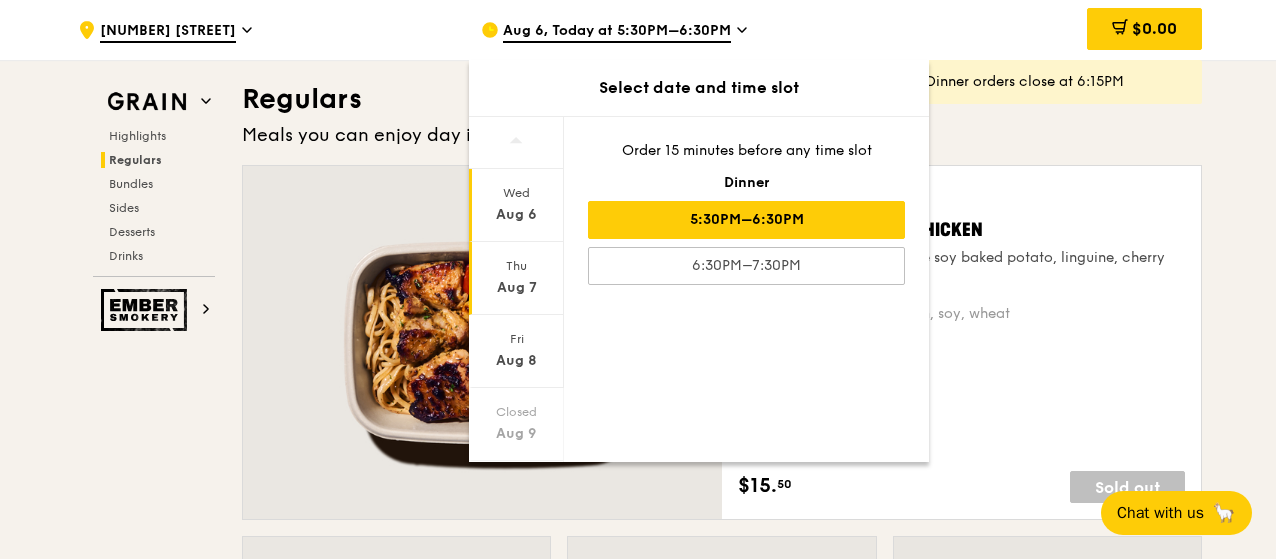 click on "Thu" at bounding box center [516, 266] 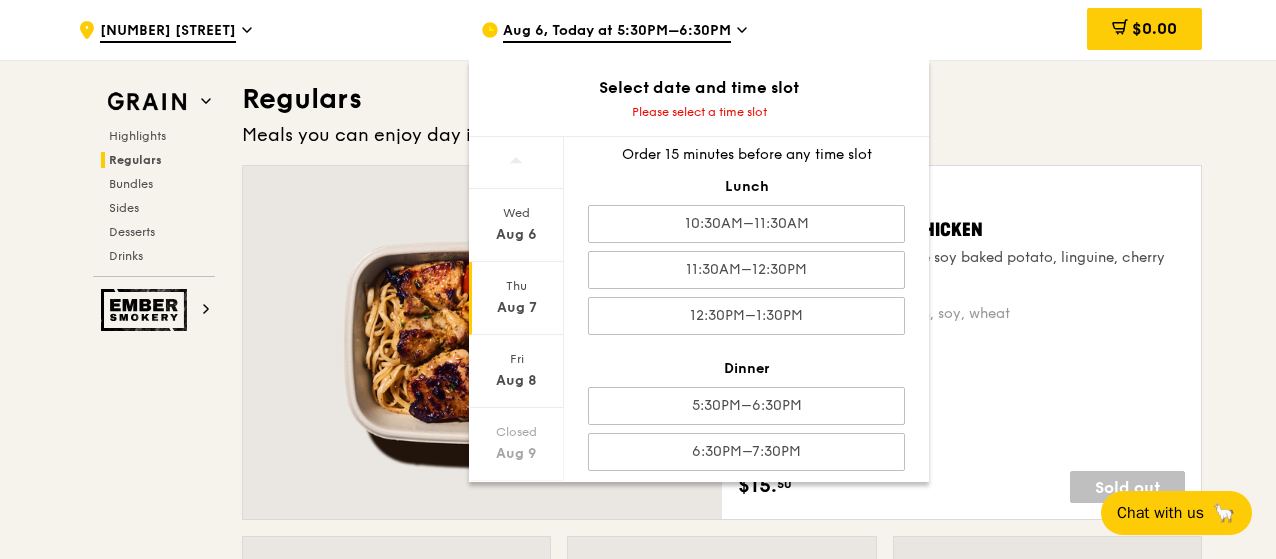 scroll, scrollTop: 25, scrollLeft: 0, axis: vertical 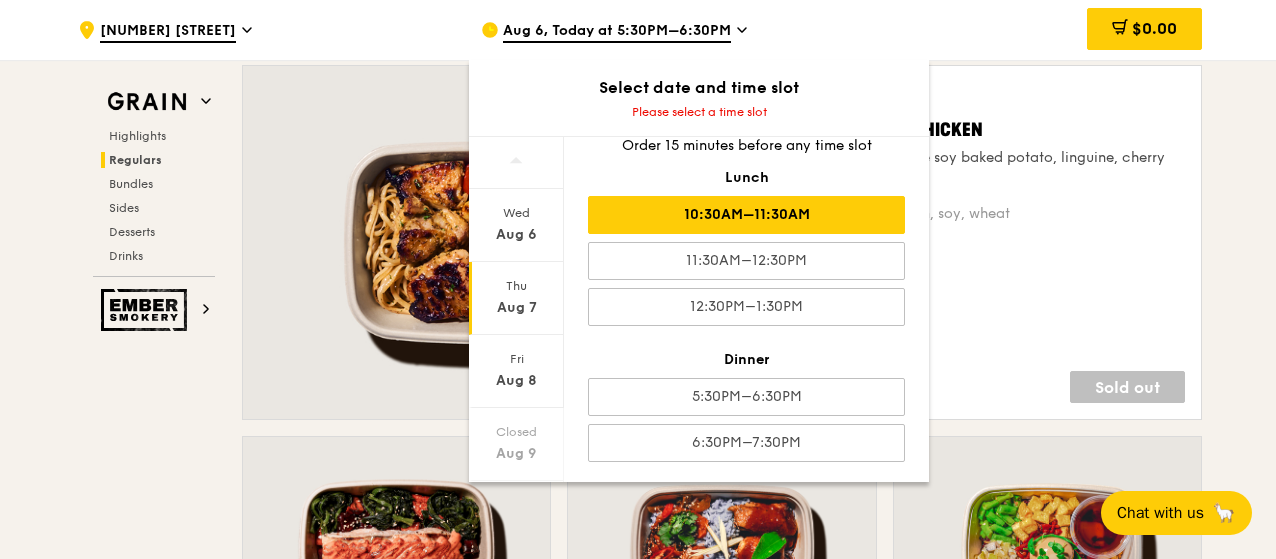 click on "10:30AM–11:30AM" at bounding box center [746, 215] 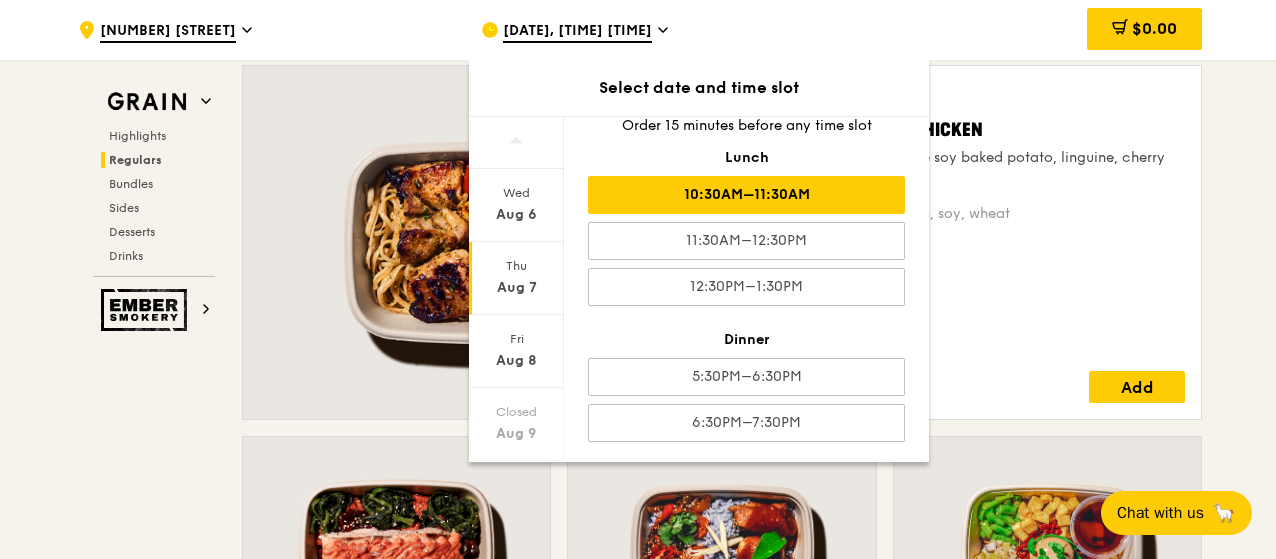 click on ".cls-1 {
fill: none;
stroke: #fff;
stroke-linecap: round;
stroke-linejoin: round;
stroke-width: 1.5px;
}
.cls-2 {
fill: #fecc07;
}
.cls-2, .cls-3 {
stroke-width: 0px;
}
.cls-3 {
fill: #fff;
fill-rule: evenodd;
}
[NUMBER] [STREET]" at bounding box center (263, 30) 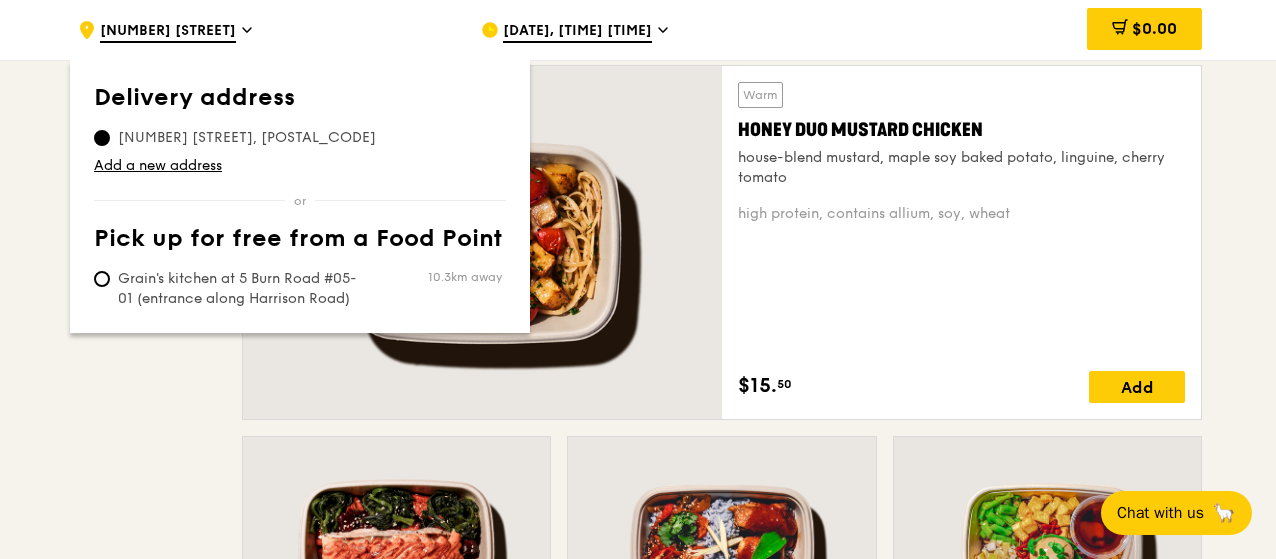 scroll, scrollTop: 1902, scrollLeft: 0, axis: vertical 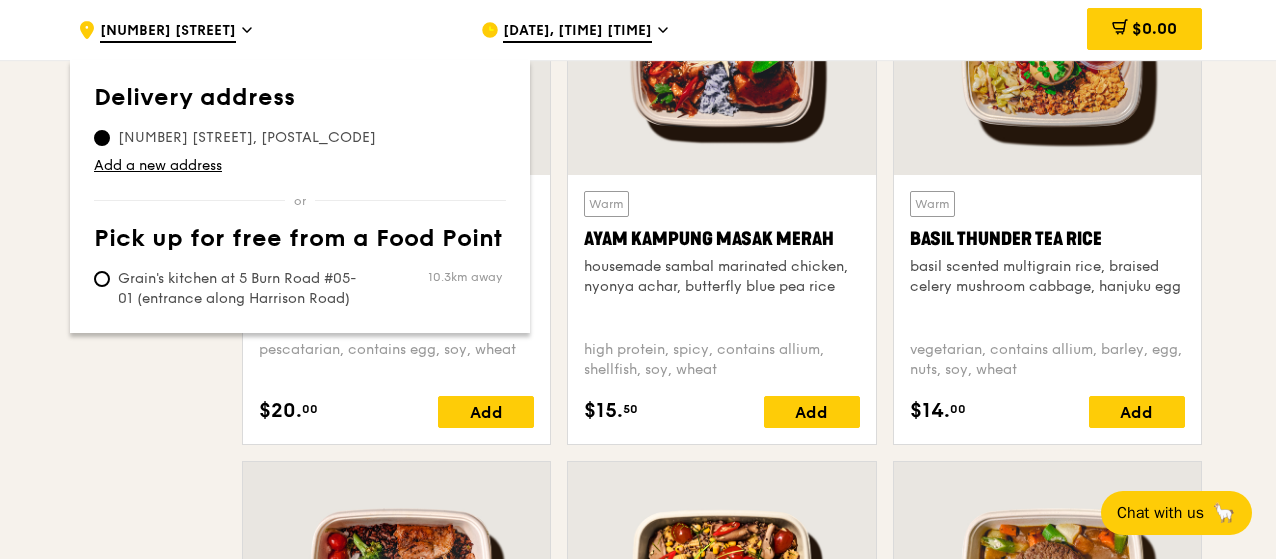 click on "[NUMBER] [STREET]" at bounding box center [168, 32] 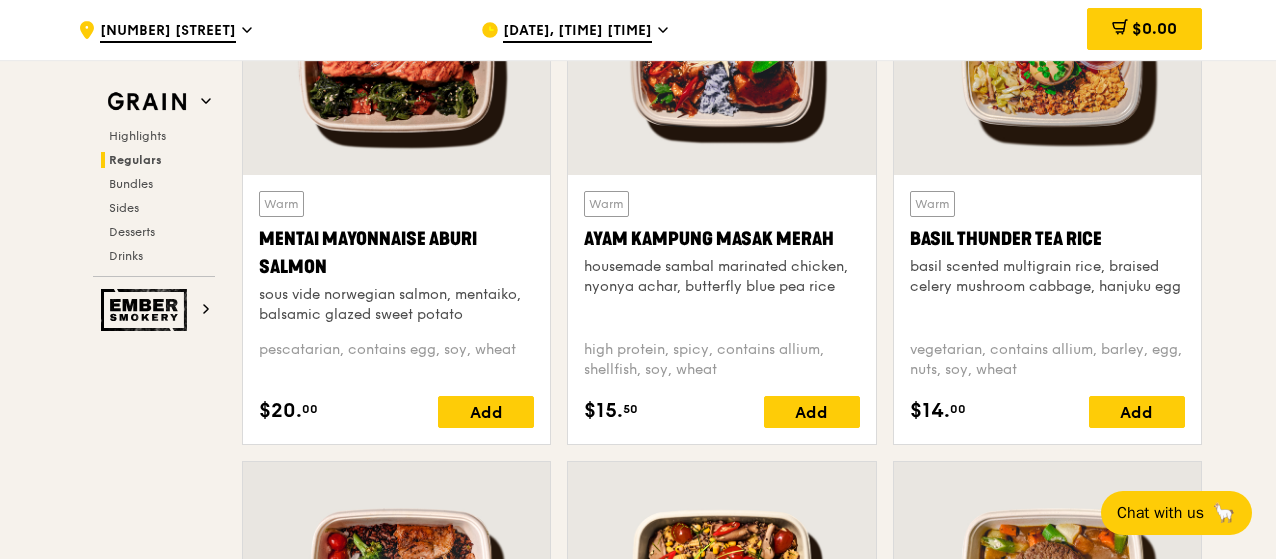 click on "[NUMBER] [STREET]" at bounding box center [168, 32] 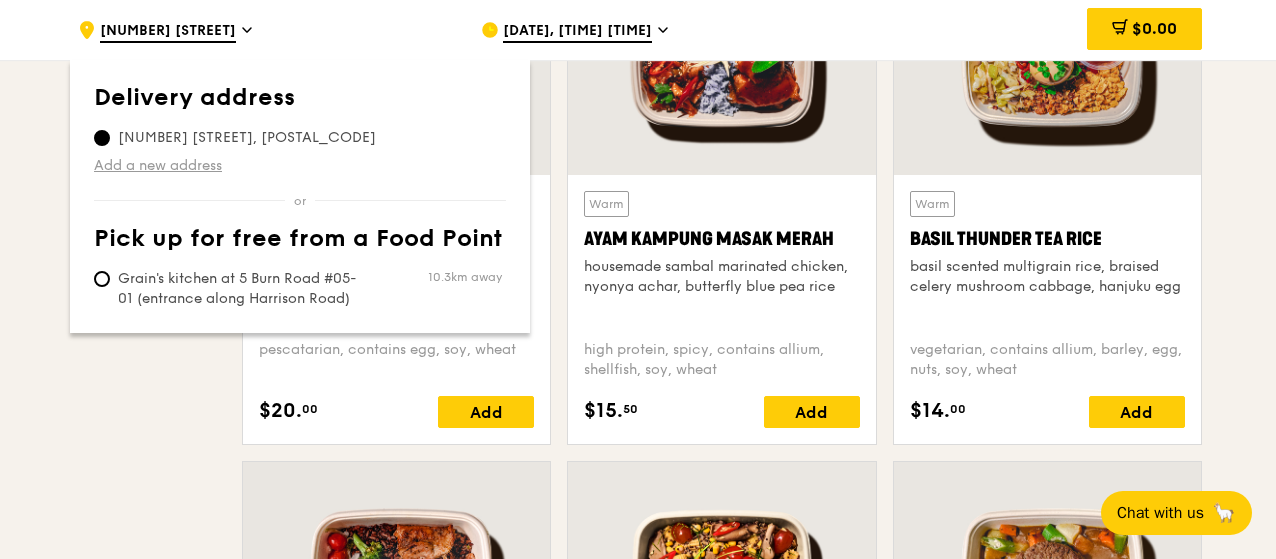 click on "Add a new address" at bounding box center [300, 166] 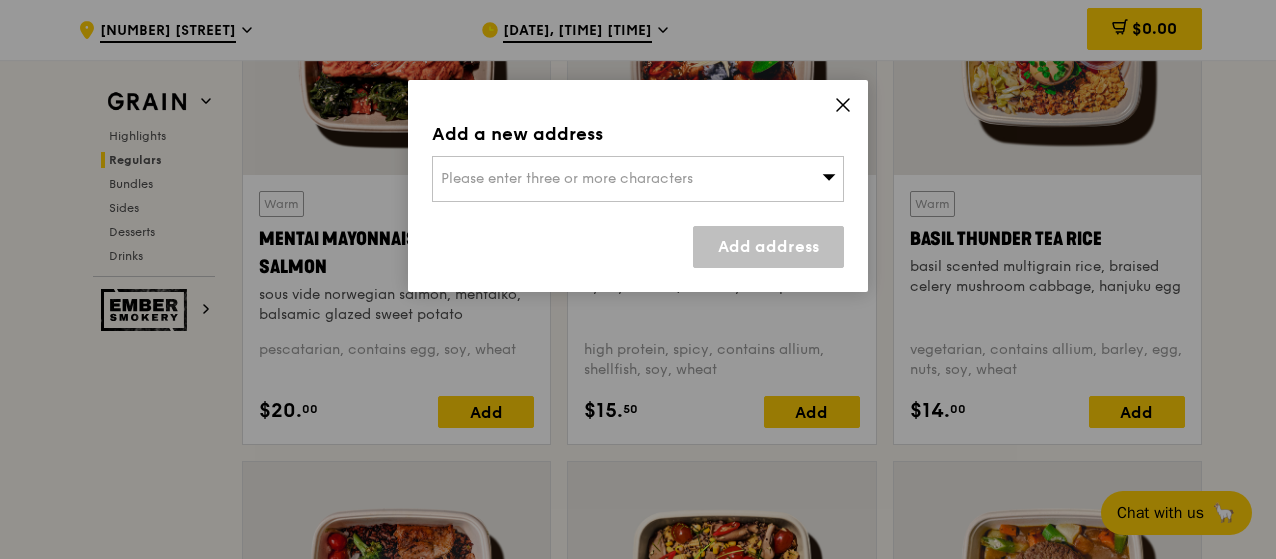 click on "Please enter three or more characters" at bounding box center [567, 178] 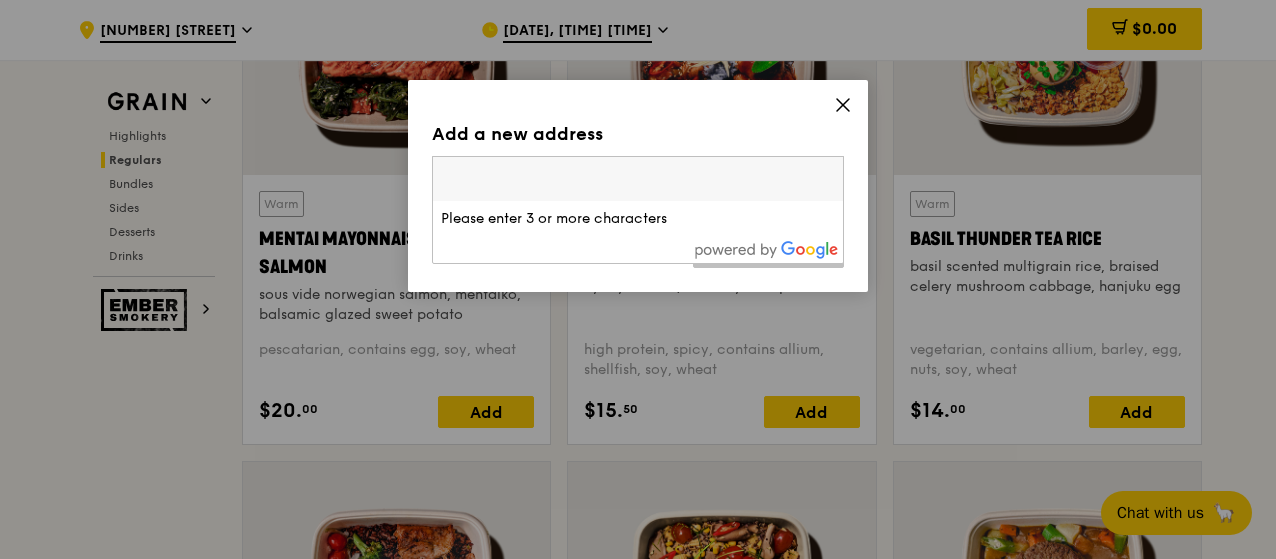 click on "Add a new address
Please enter three or more characters
Please enter 3 or more characters
Add address" at bounding box center (638, 186) 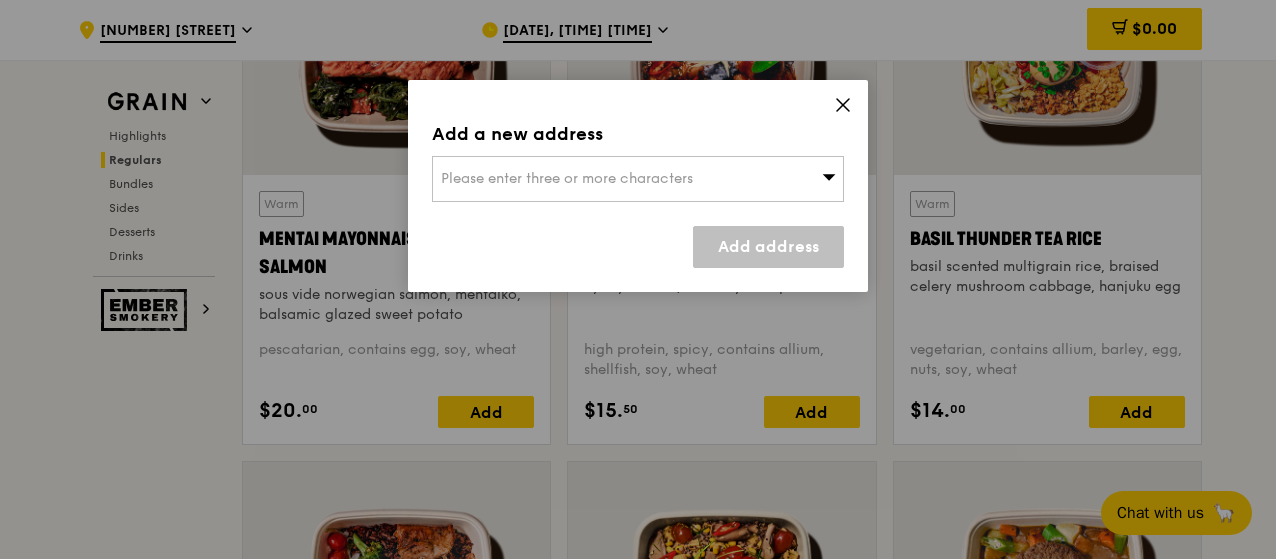 click at bounding box center [843, 108] 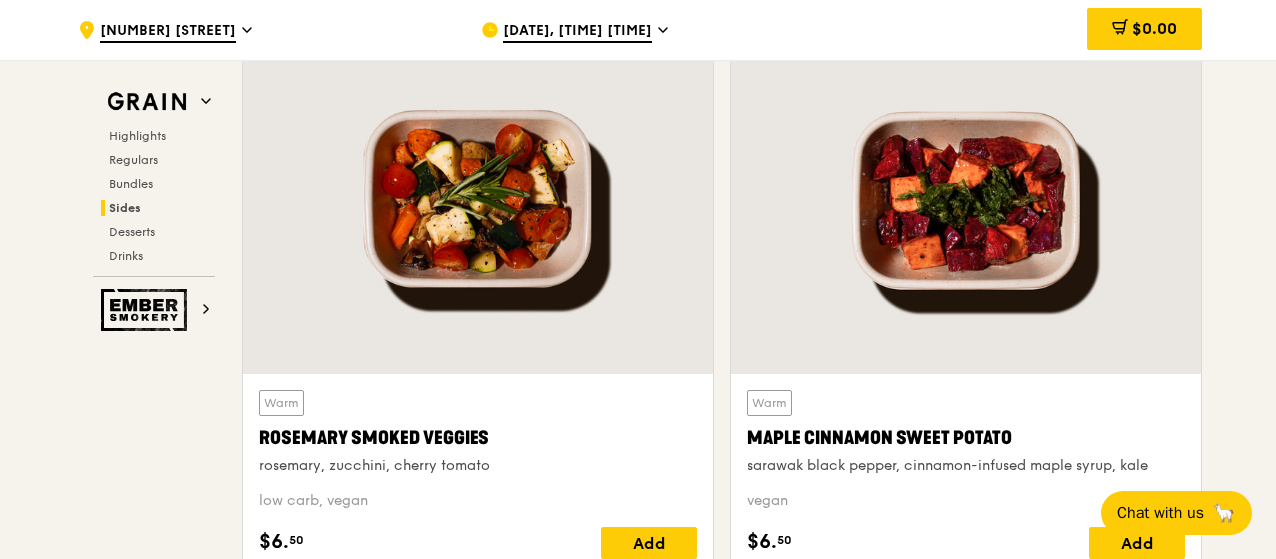 scroll, scrollTop: 4702, scrollLeft: 0, axis: vertical 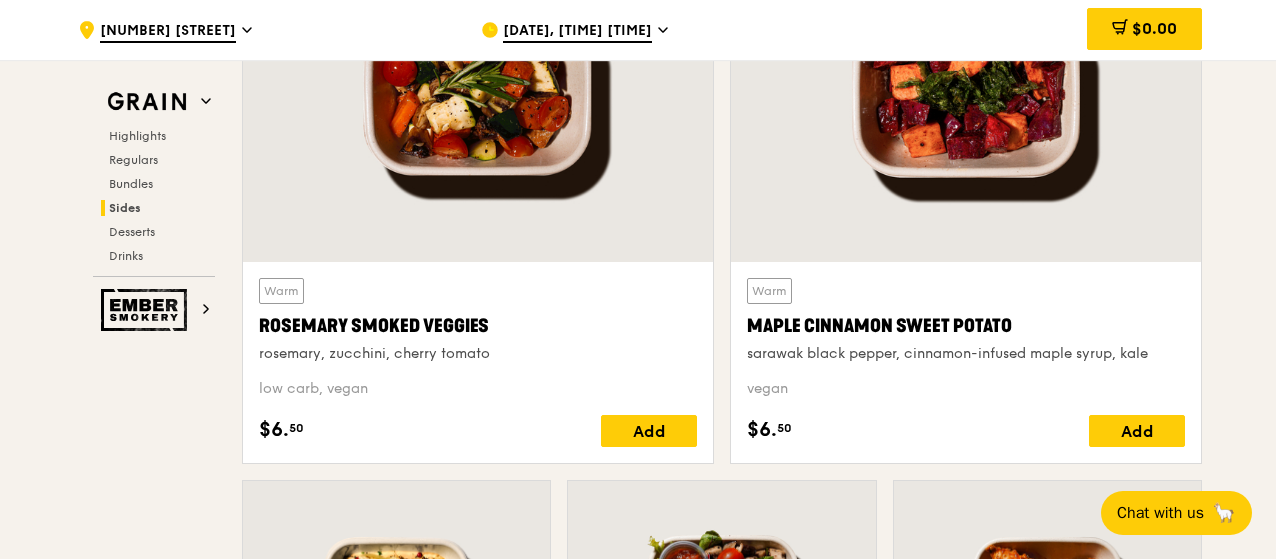 click on "Warm
Rosemary Smoked Veggies
rosemary, zucchini, cherry tomato
low carb, vegan
$6.
50
Add" at bounding box center (478, 197) 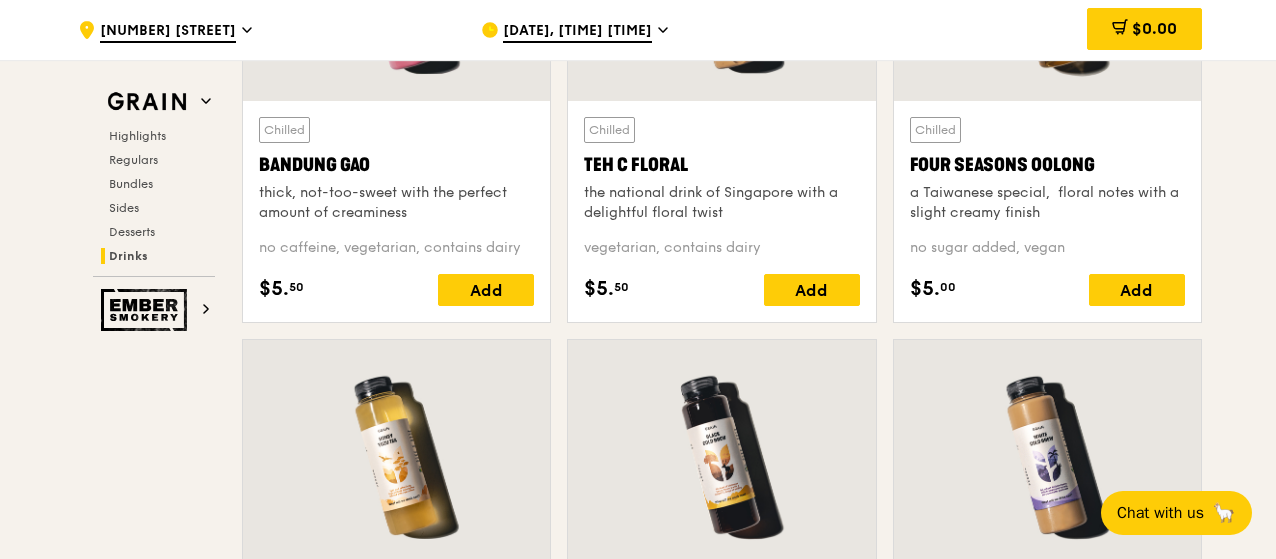 scroll, scrollTop: 7503, scrollLeft: 0, axis: vertical 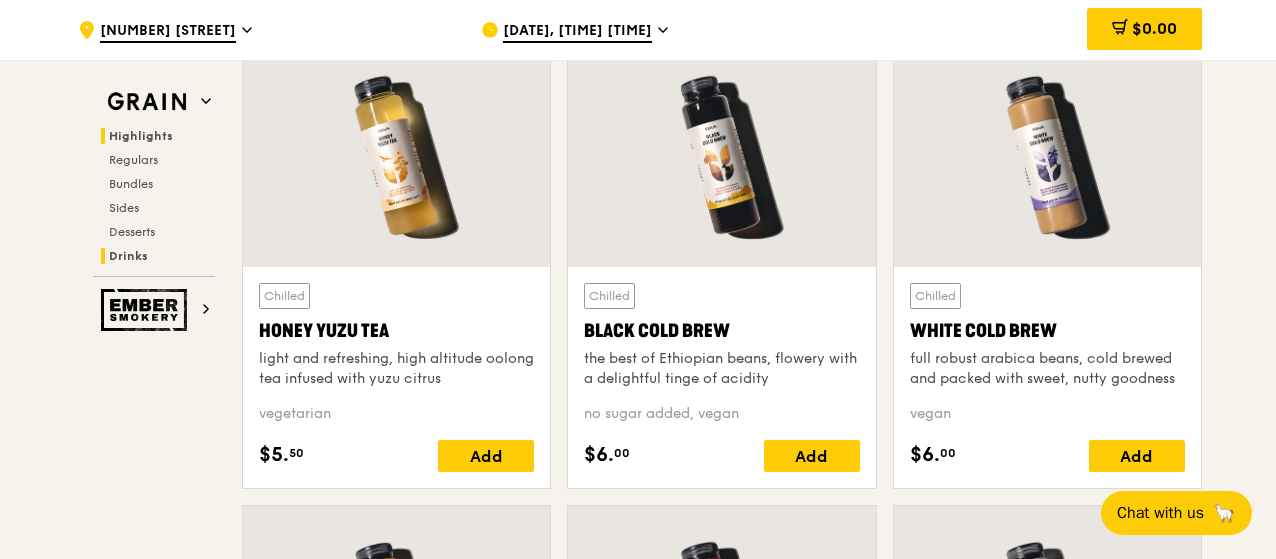 click on "Highlights" at bounding box center (141, 136) 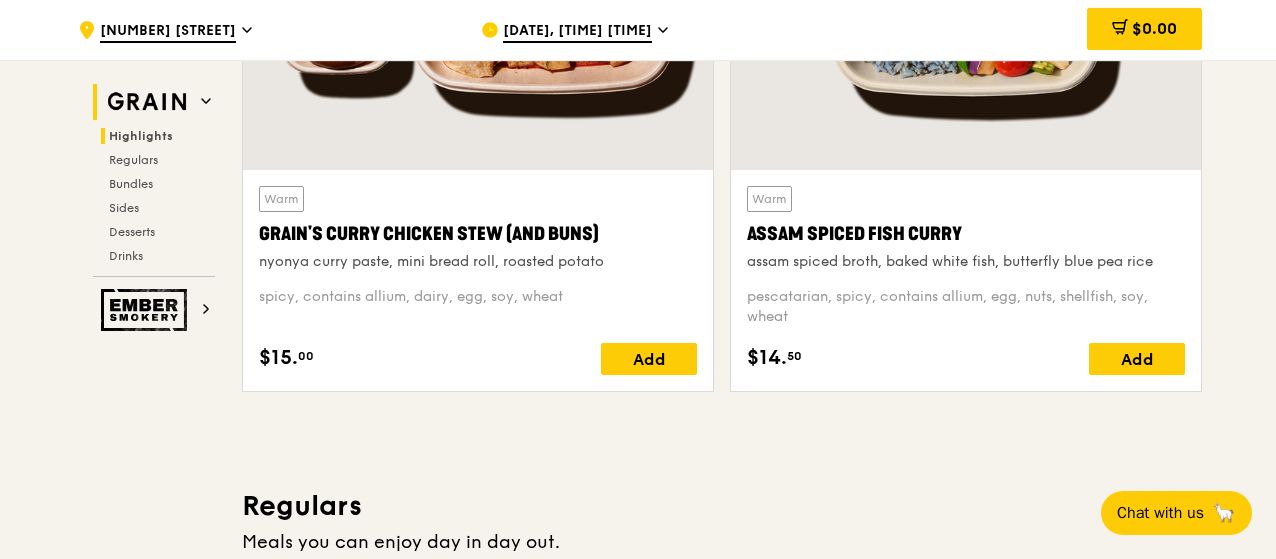 scroll, scrollTop: 564, scrollLeft: 0, axis: vertical 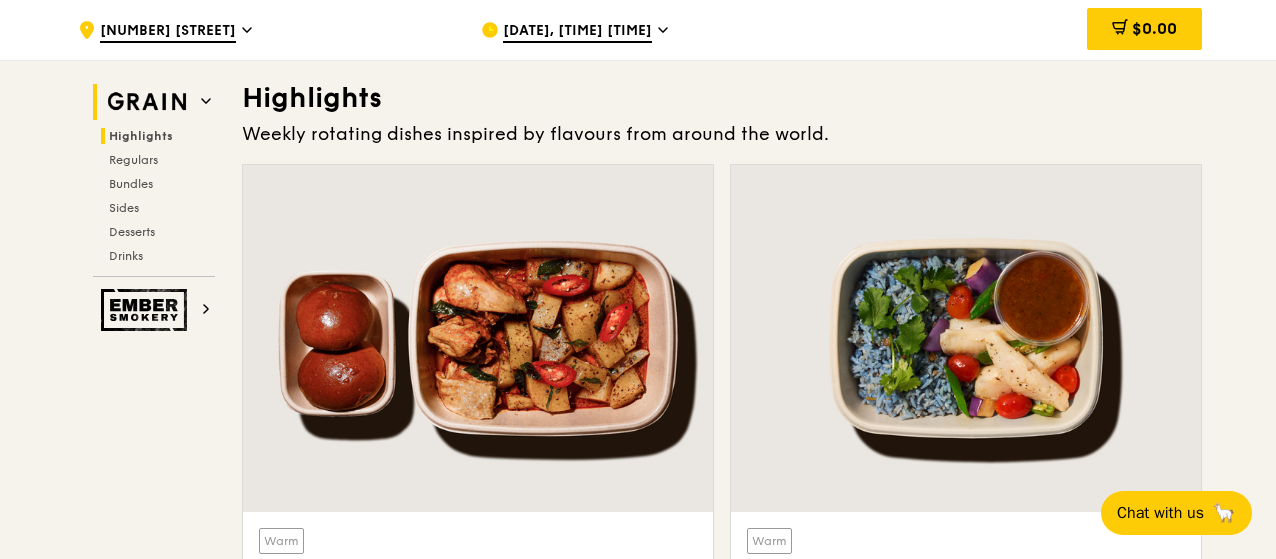 click at bounding box center [147, 102] 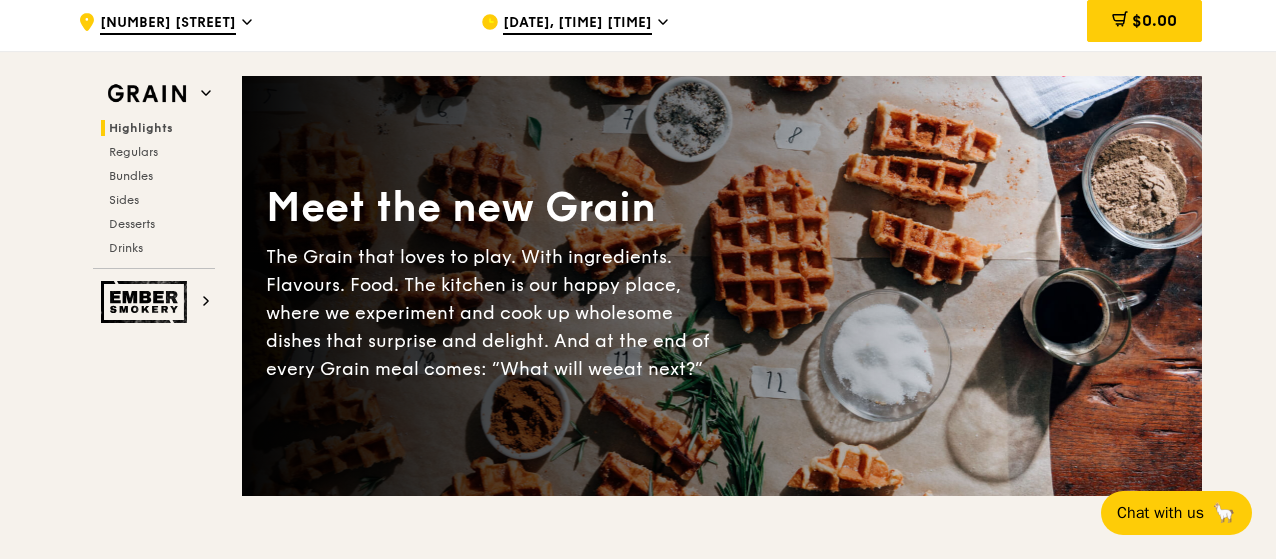 scroll, scrollTop: 0, scrollLeft: 0, axis: both 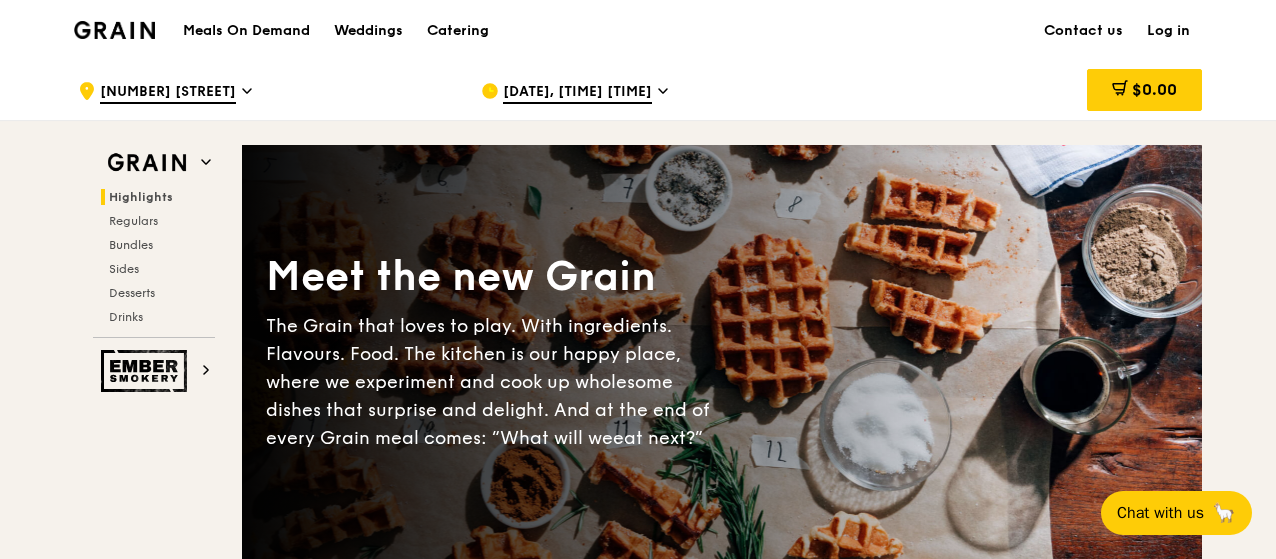 click on "Meals On Demand" at bounding box center (246, 31) 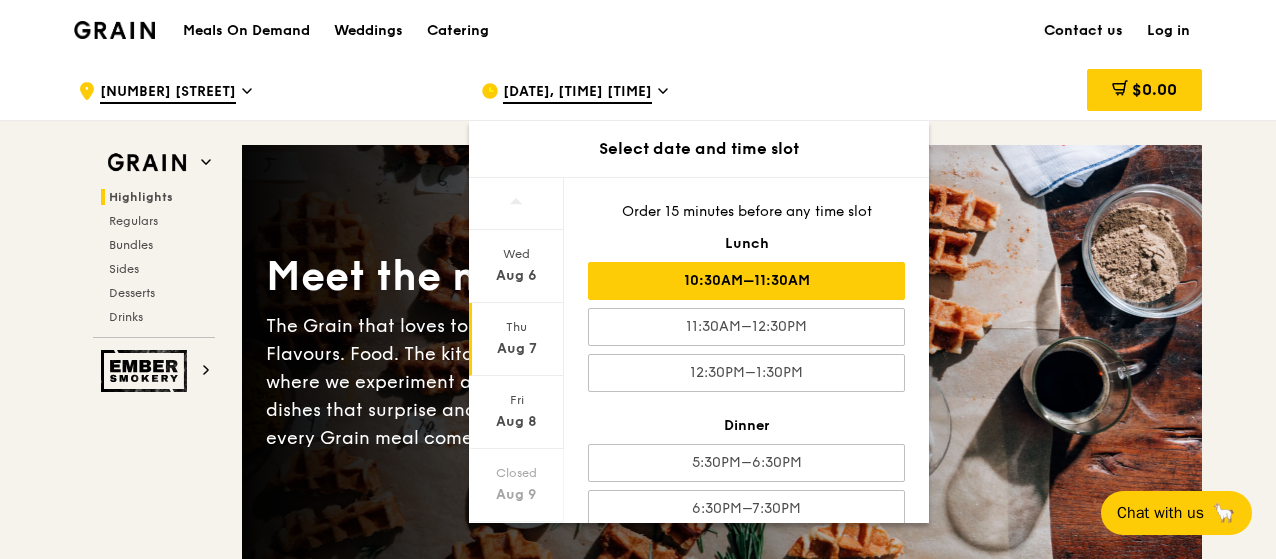 click on "Contact us" at bounding box center (1083, 31) 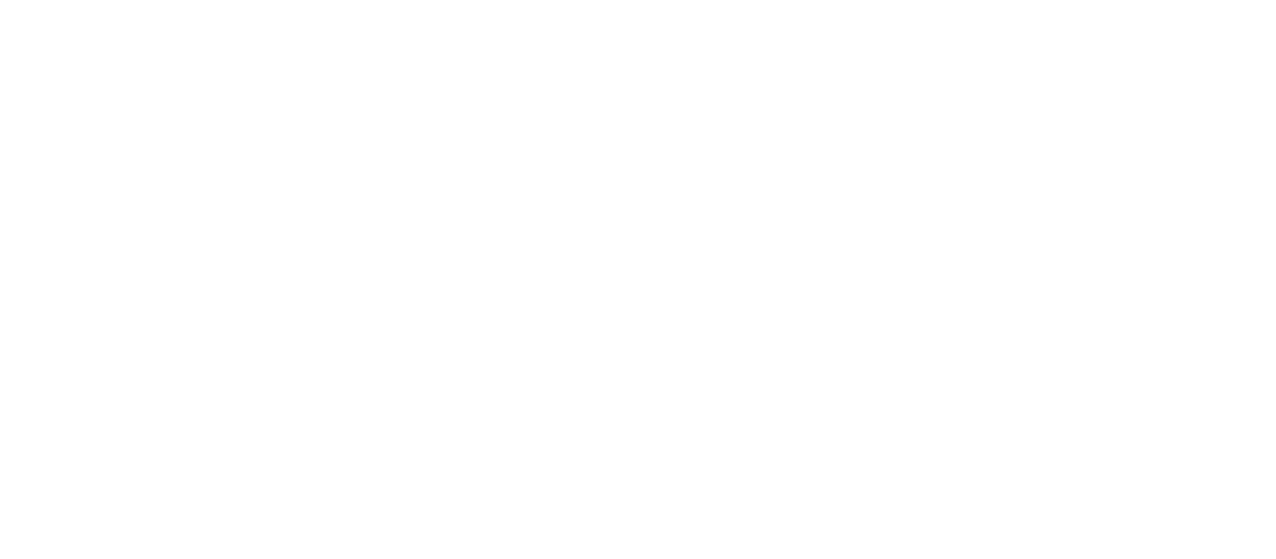 scroll, scrollTop: 0, scrollLeft: 0, axis: both 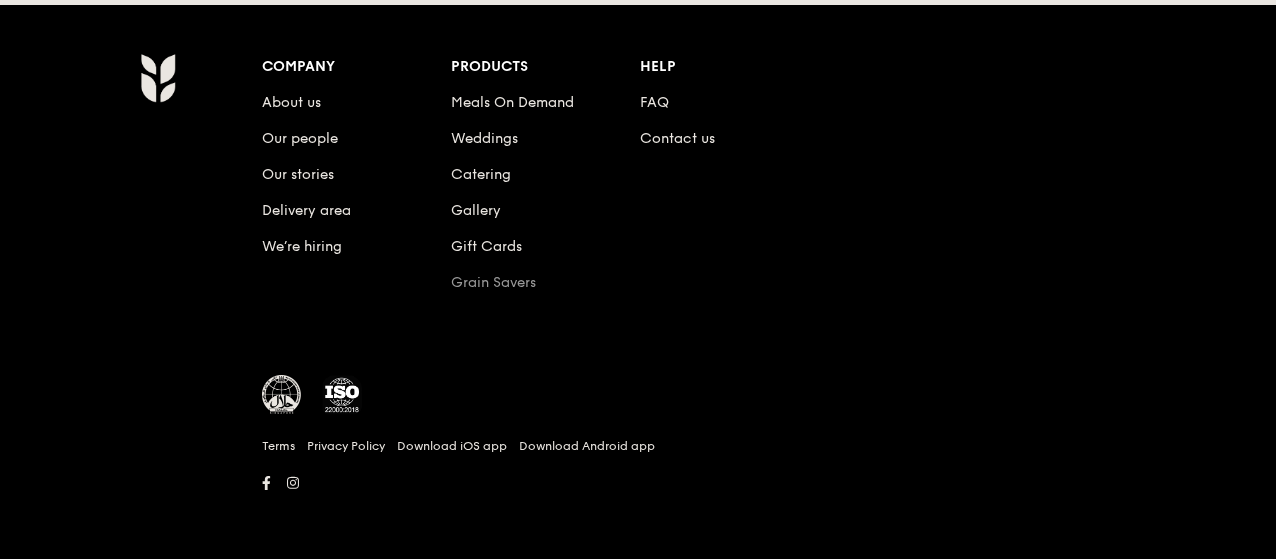 click on "Grain Savers" at bounding box center [493, 282] 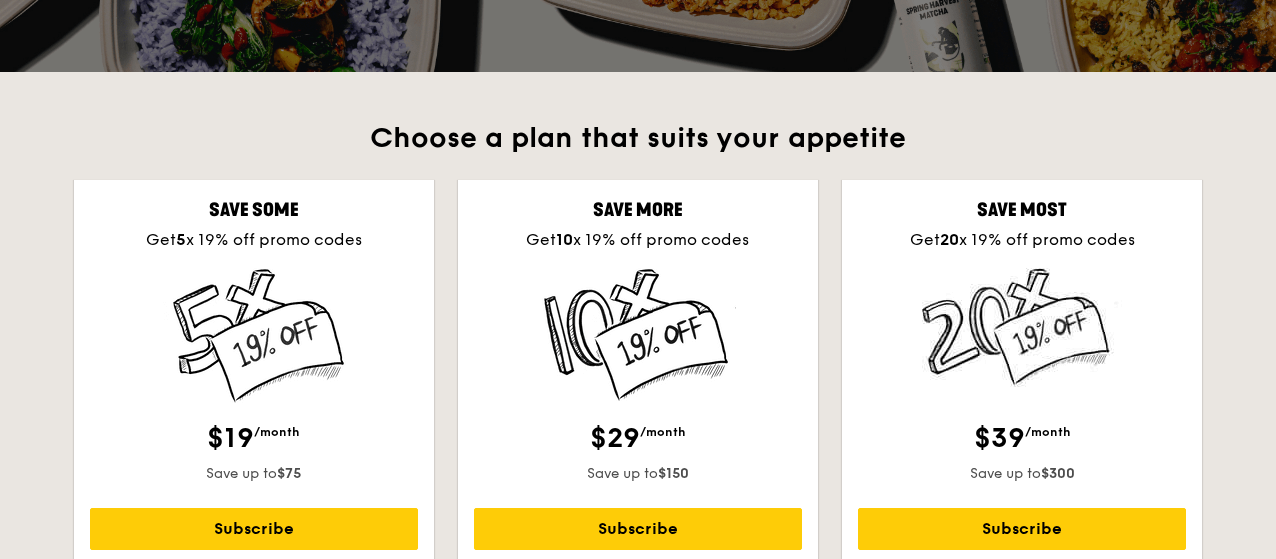 scroll, scrollTop: 600, scrollLeft: 0, axis: vertical 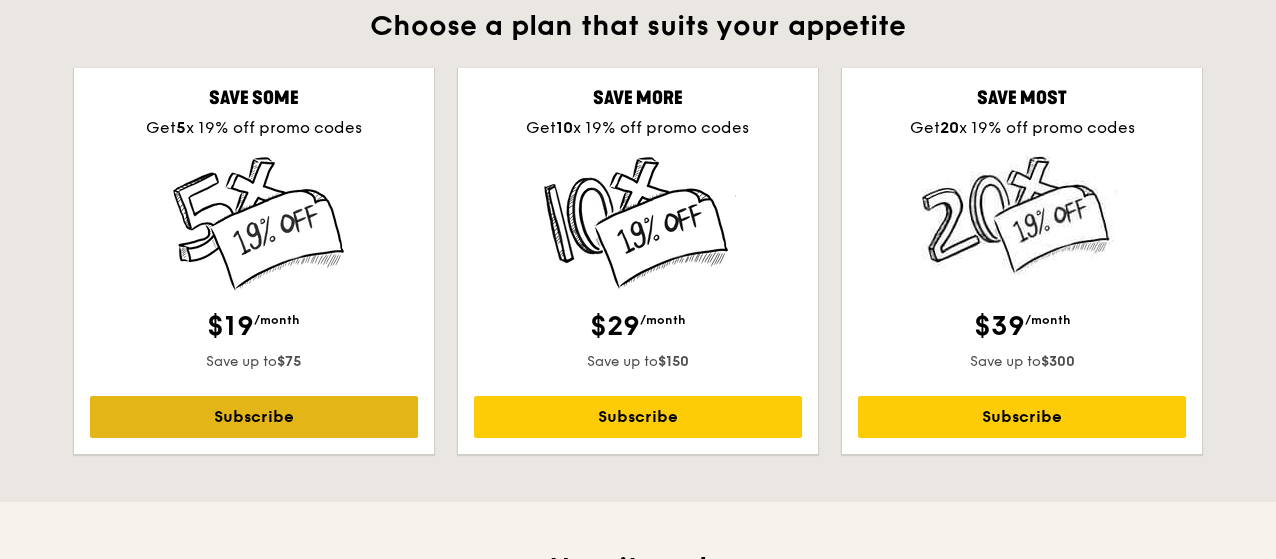 click on "Subscribe" at bounding box center [254, 417] 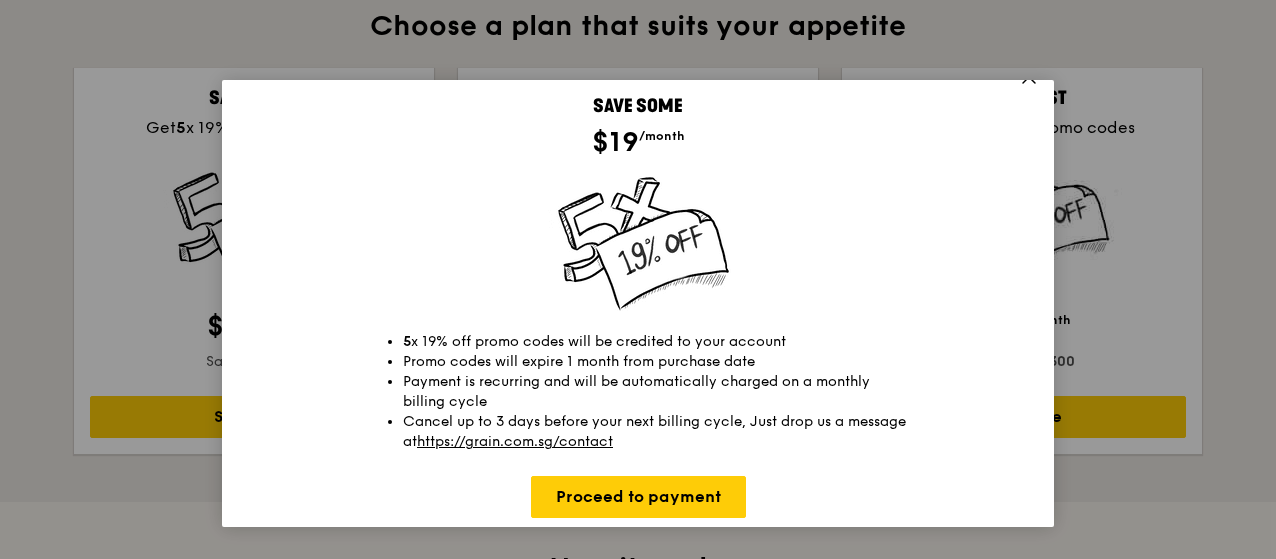 scroll, scrollTop: 42, scrollLeft: 0, axis: vertical 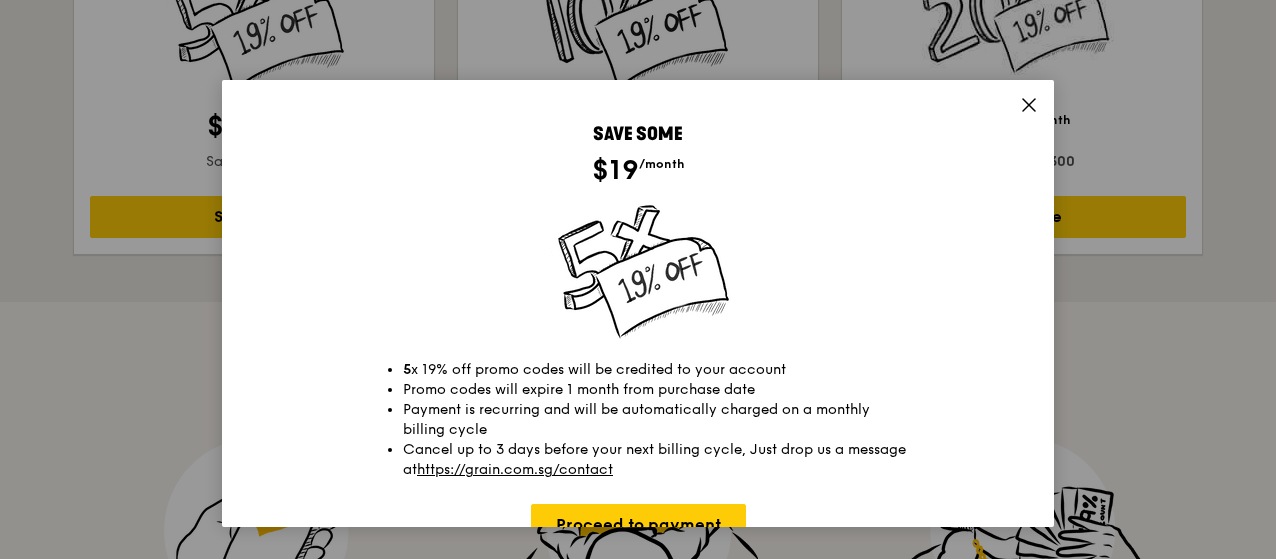 click 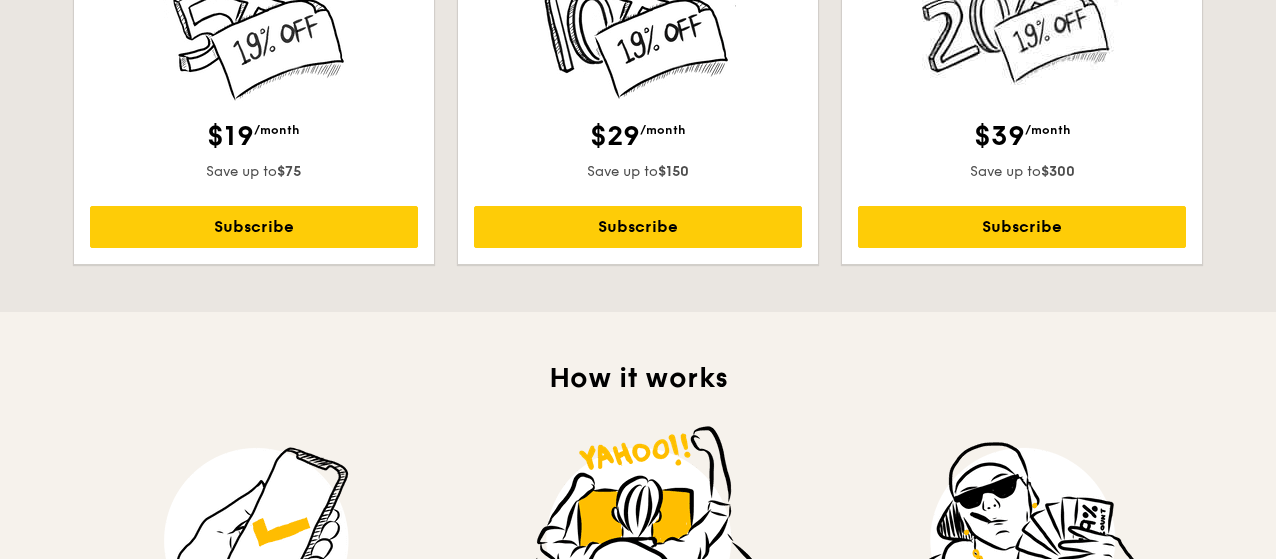 scroll, scrollTop: 600, scrollLeft: 0, axis: vertical 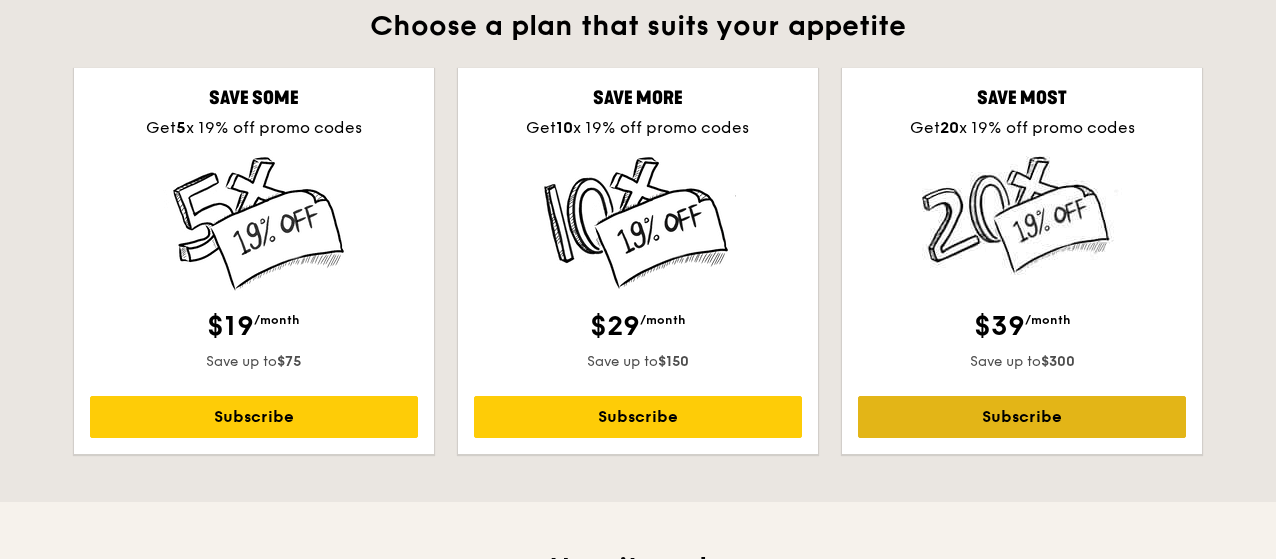 click on "Subscribe" at bounding box center [1022, 417] 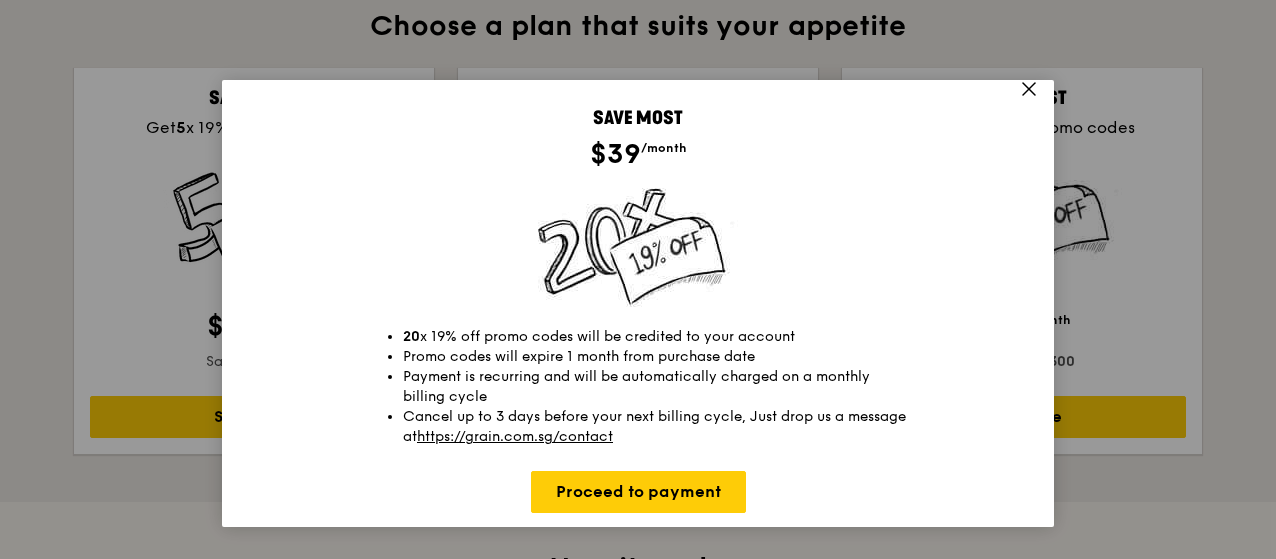scroll, scrollTop: 26, scrollLeft: 0, axis: vertical 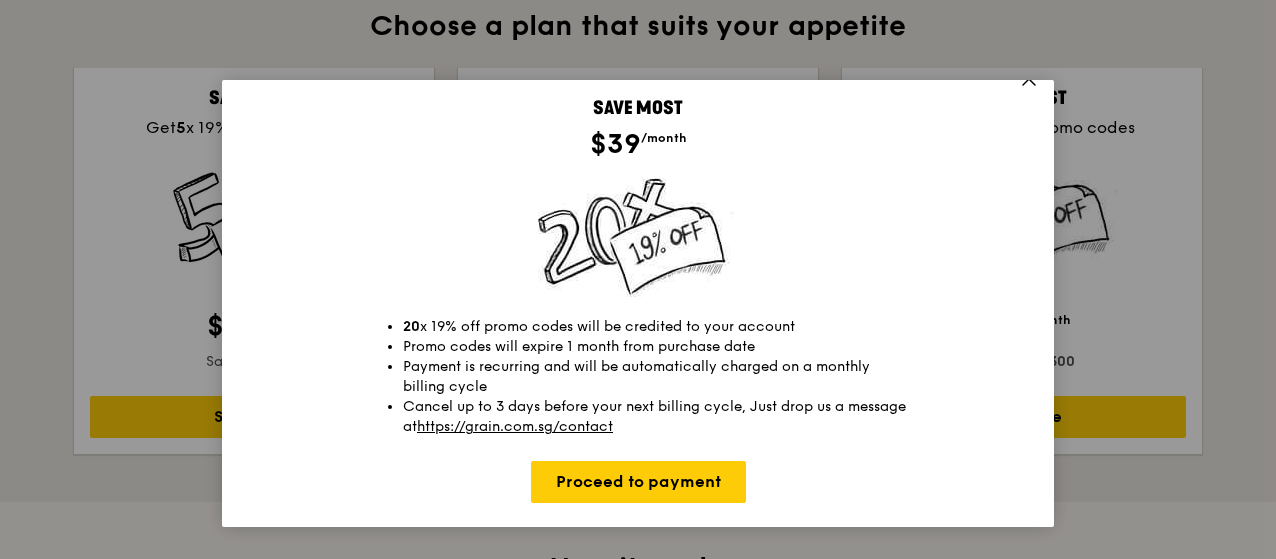 click 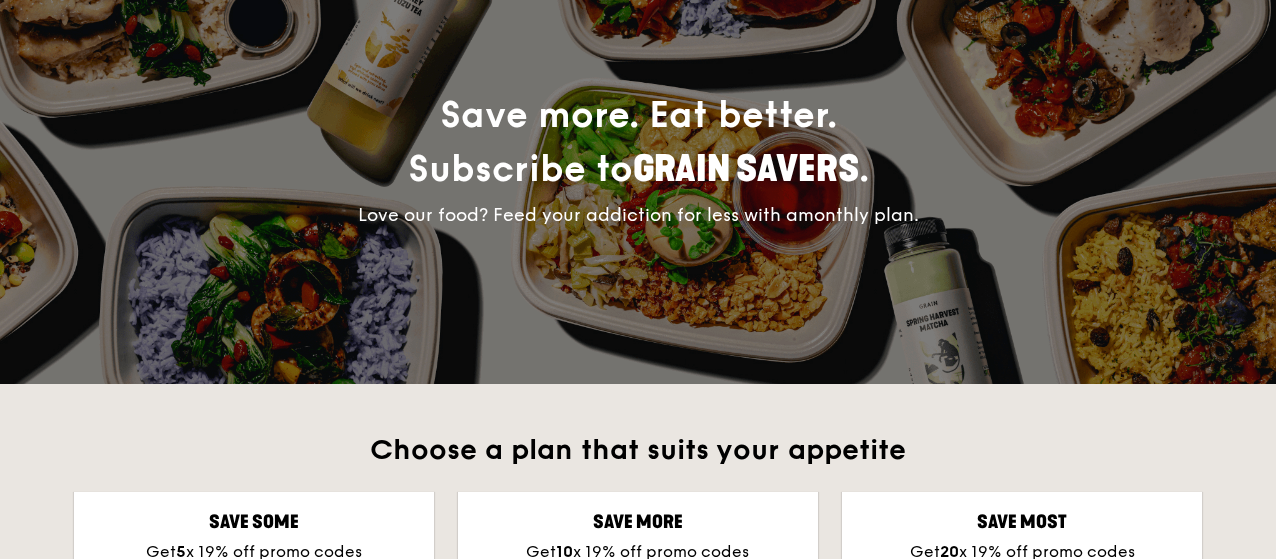 scroll, scrollTop: 0, scrollLeft: 0, axis: both 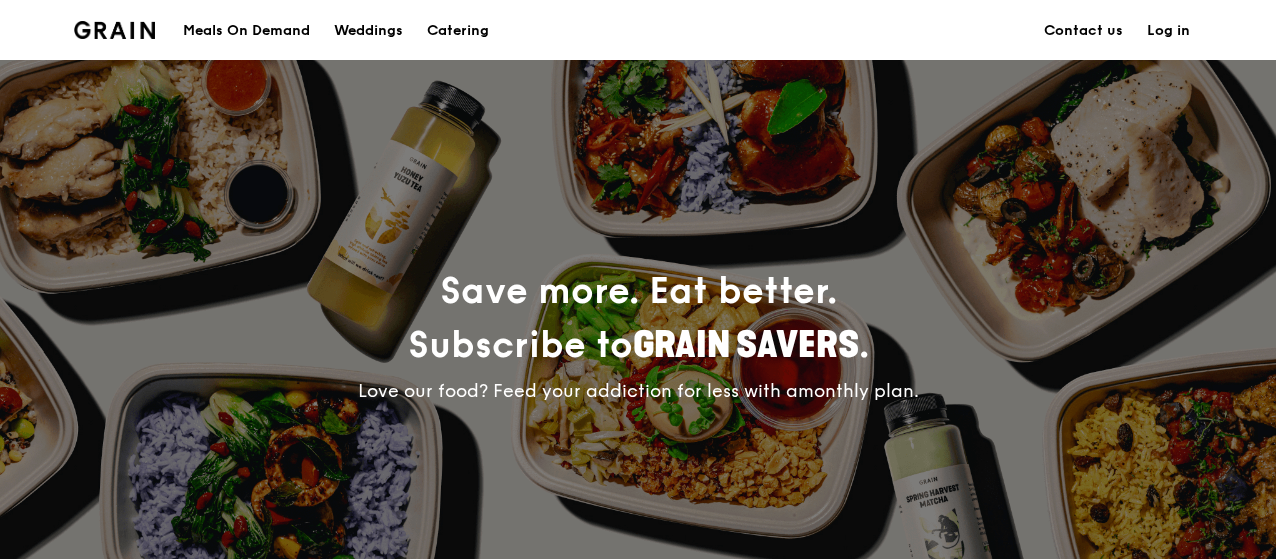 click on "Meals On Demand" at bounding box center [246, 31] 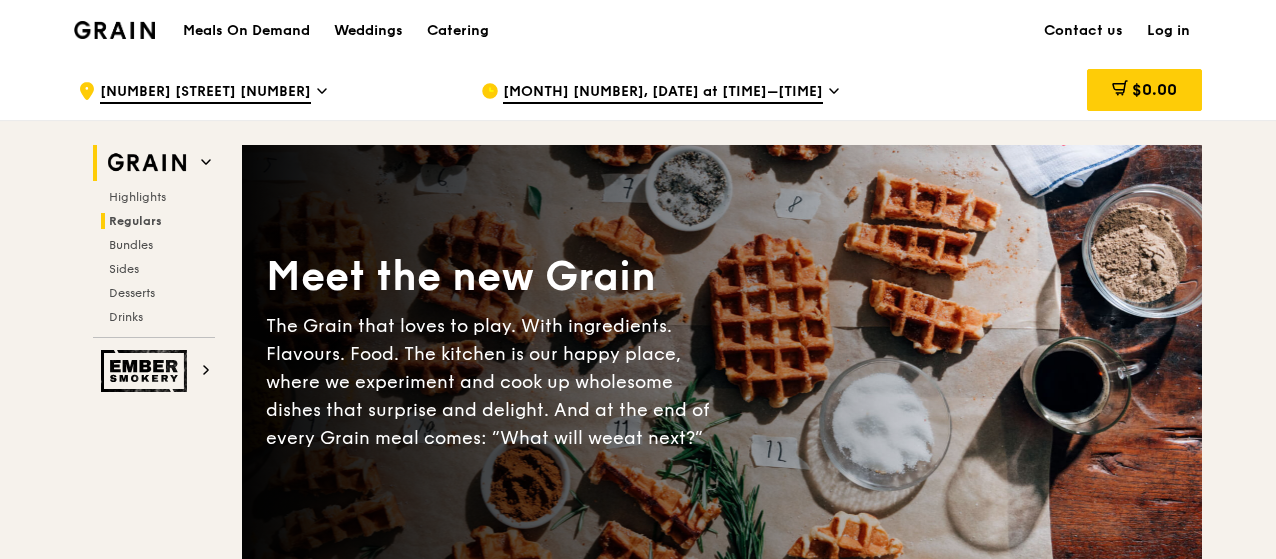 click on "Regulars" at bounding box center [135, 221] 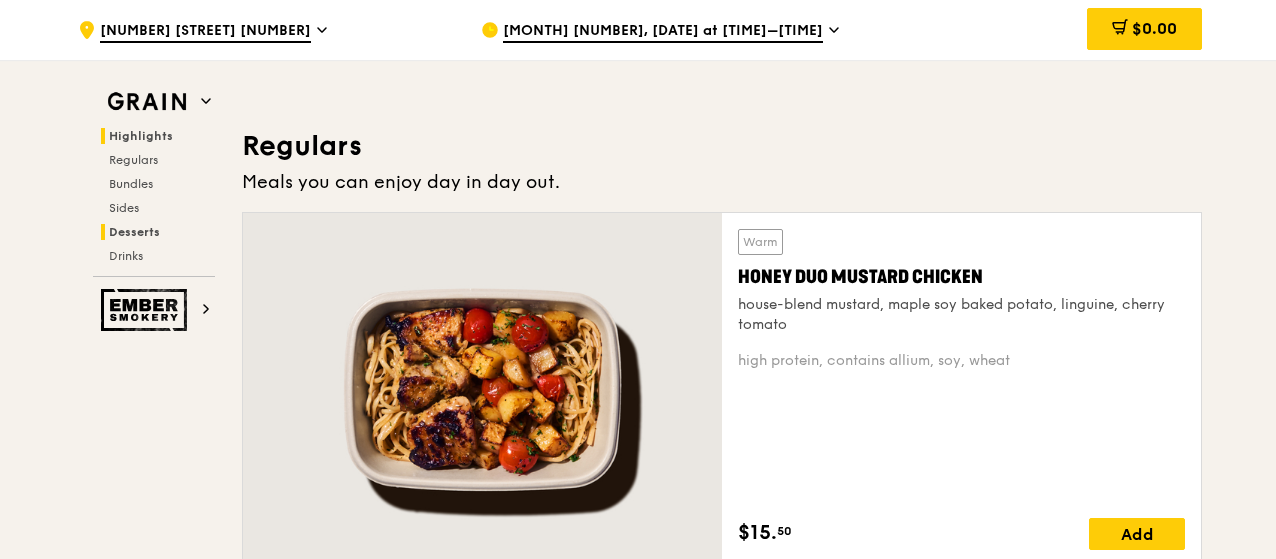 scroll, scrollTop: 1314, scrollLeft: 0, axis: vertical 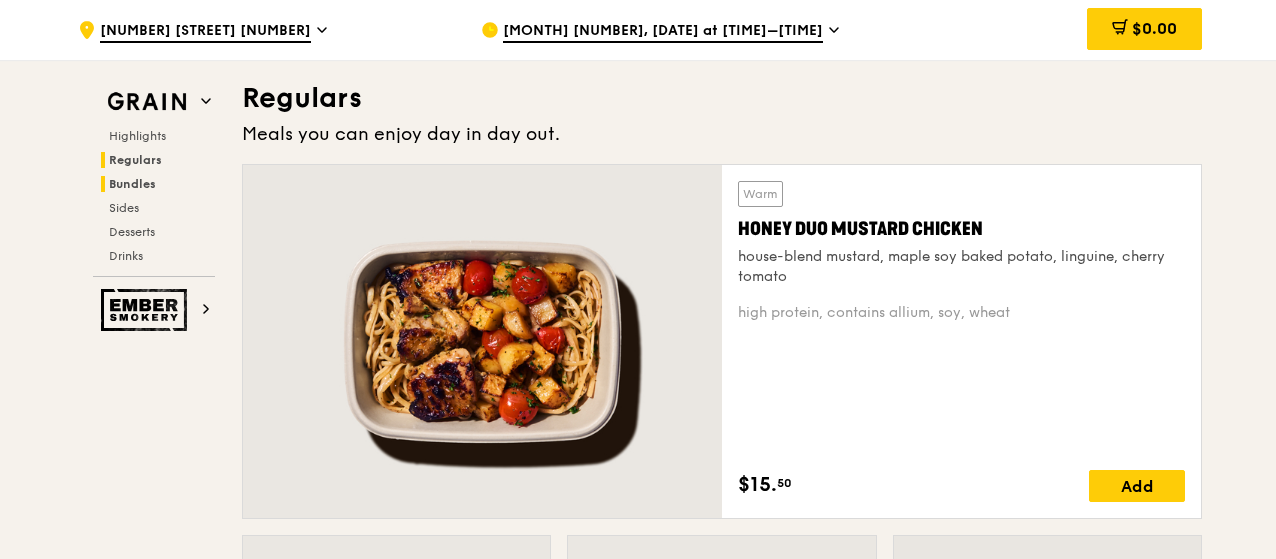 click on "Bundles" at bounding box center (132, 184) 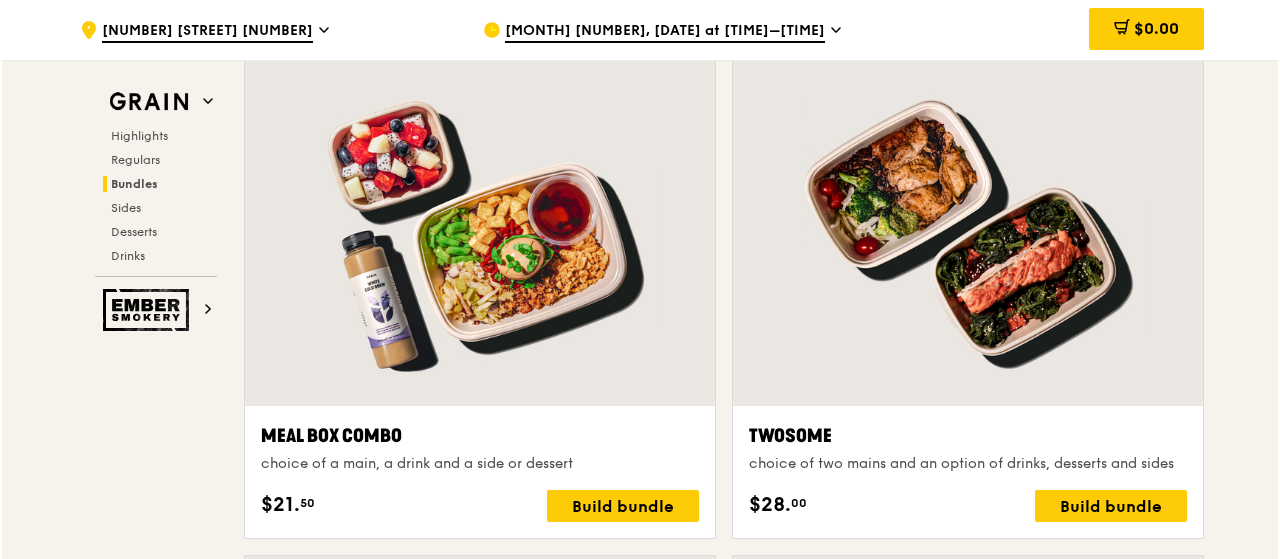 scroll, scrollTop: 2975, scrollLeft: 0, axis: vertical 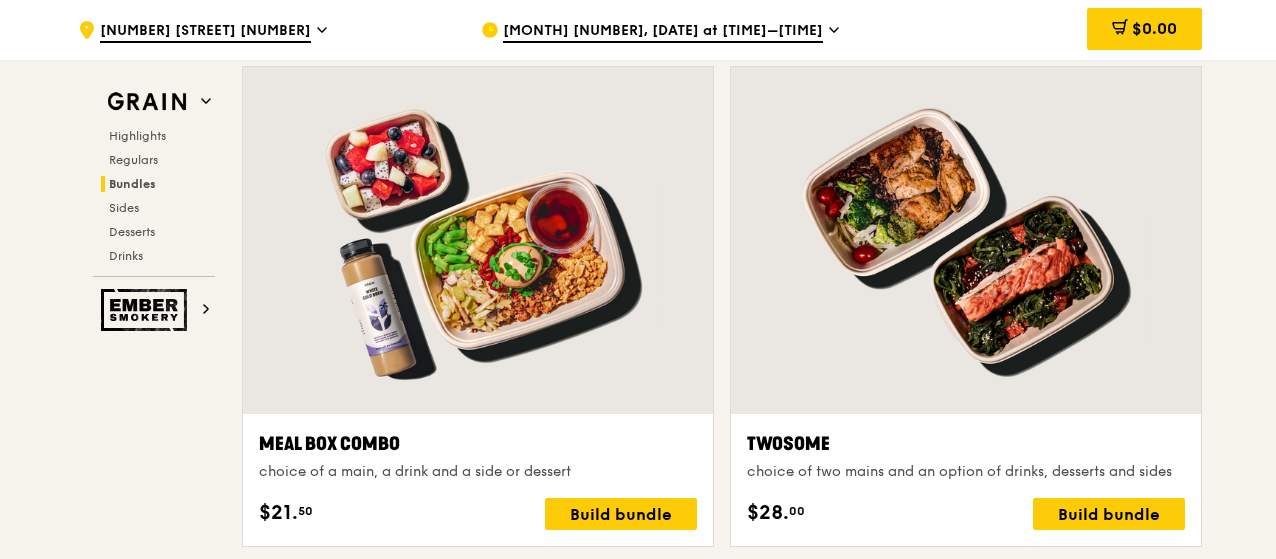 click at bounding box center (966, 240) 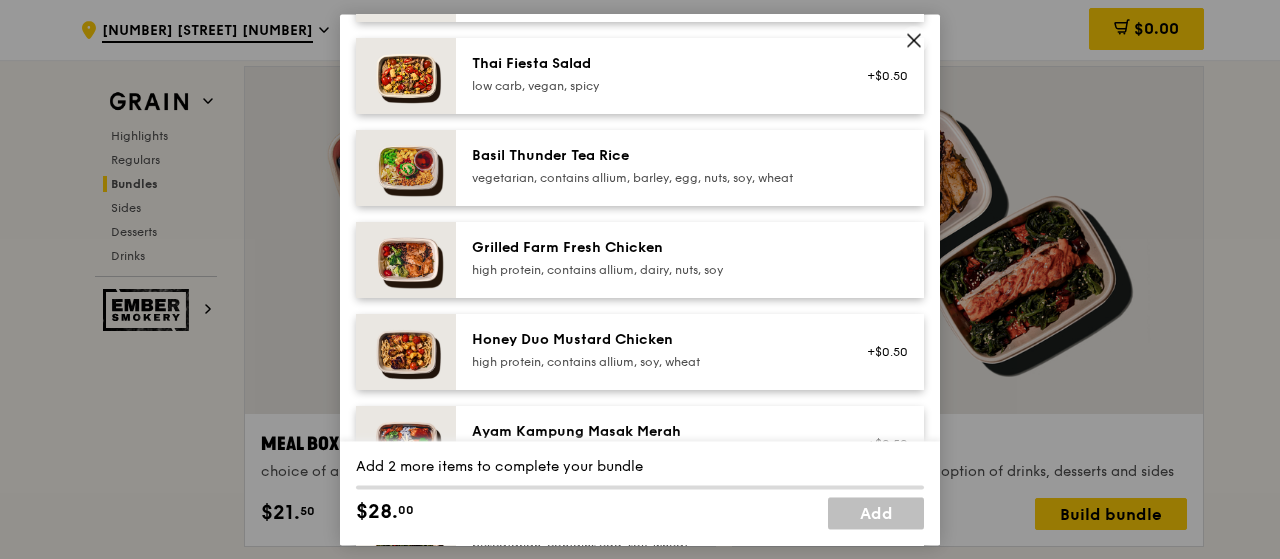 scroll, scrollTop: 400, scrollLeft: 0, axis: vertical 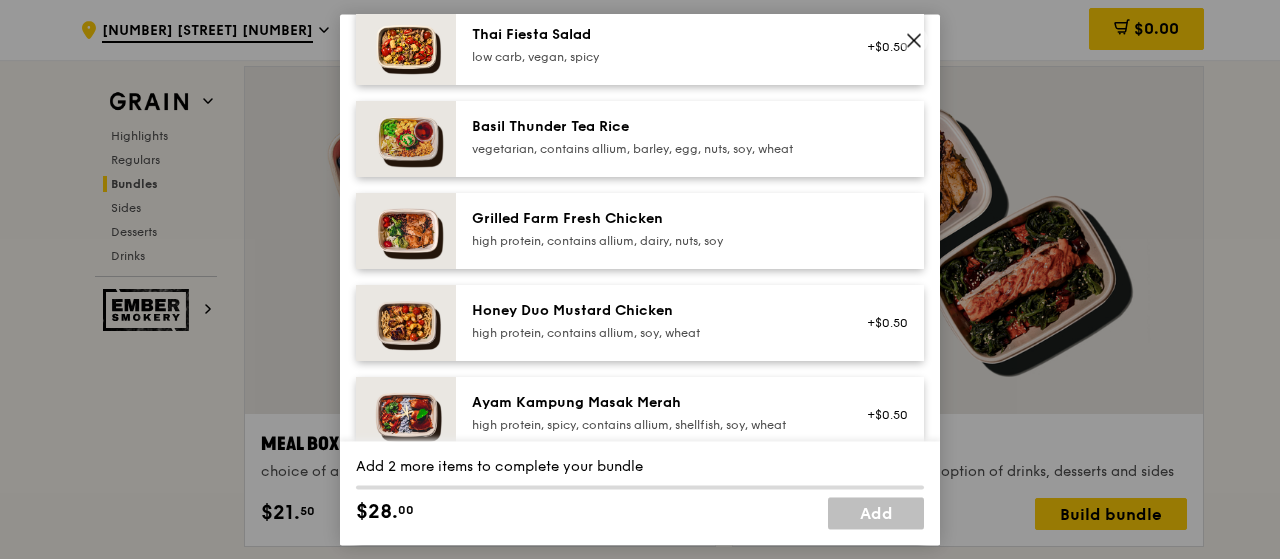 click on "high protein, contains allium, soy, wheat" at bounding box center (651, 333) 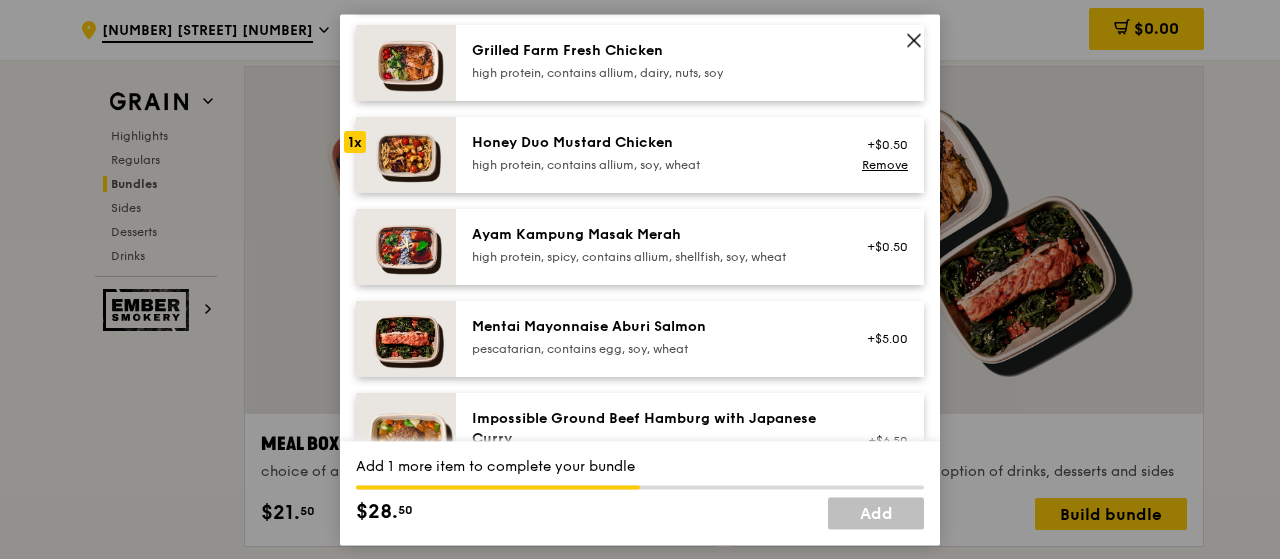 scroll, scrollTop: 600, scrollLeft: 0, axis: vertical 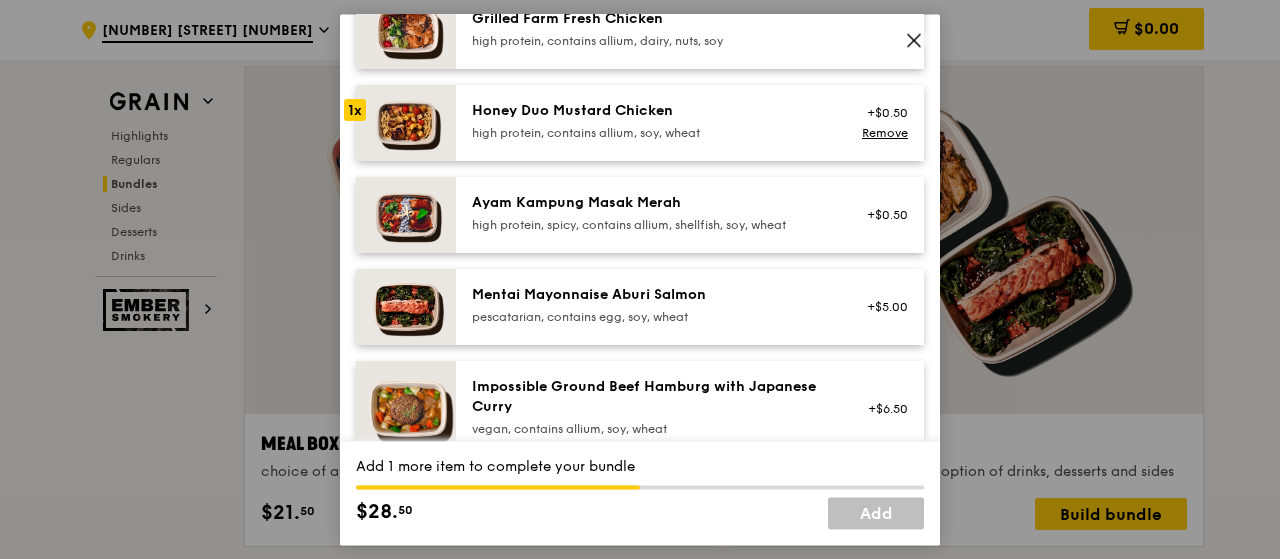 click on "pescatarian, contains egg, soy, wheat" at bounding box center (651, 317) 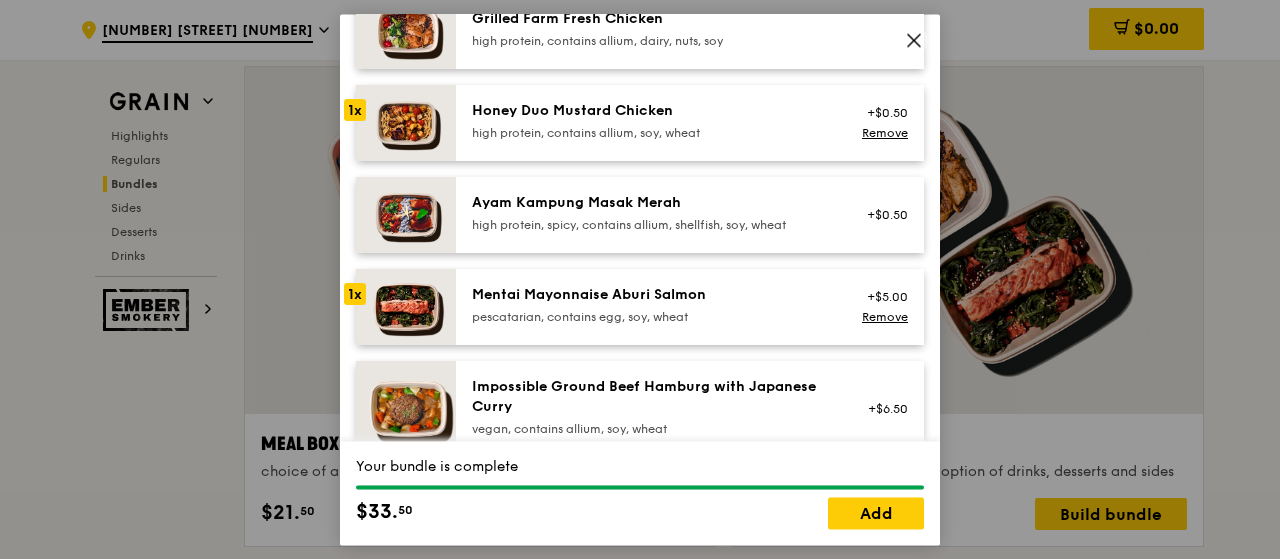 click on "pescatarian, contains egg, soy, wheat" at bounding box center (651, 317) 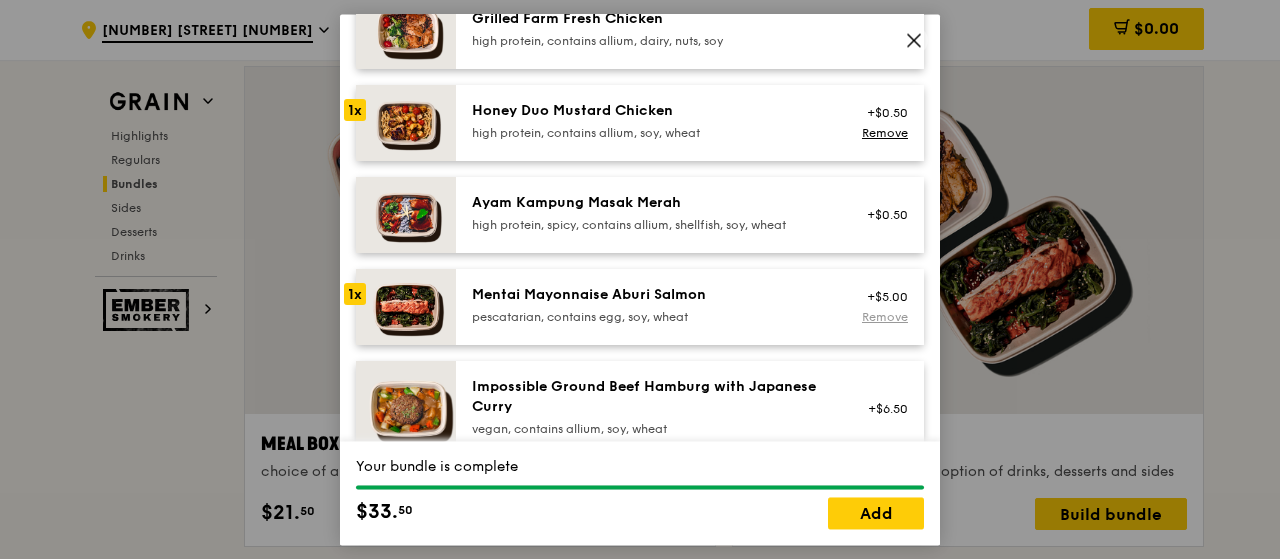 click on "Remove" at bounding box center (885, 317) 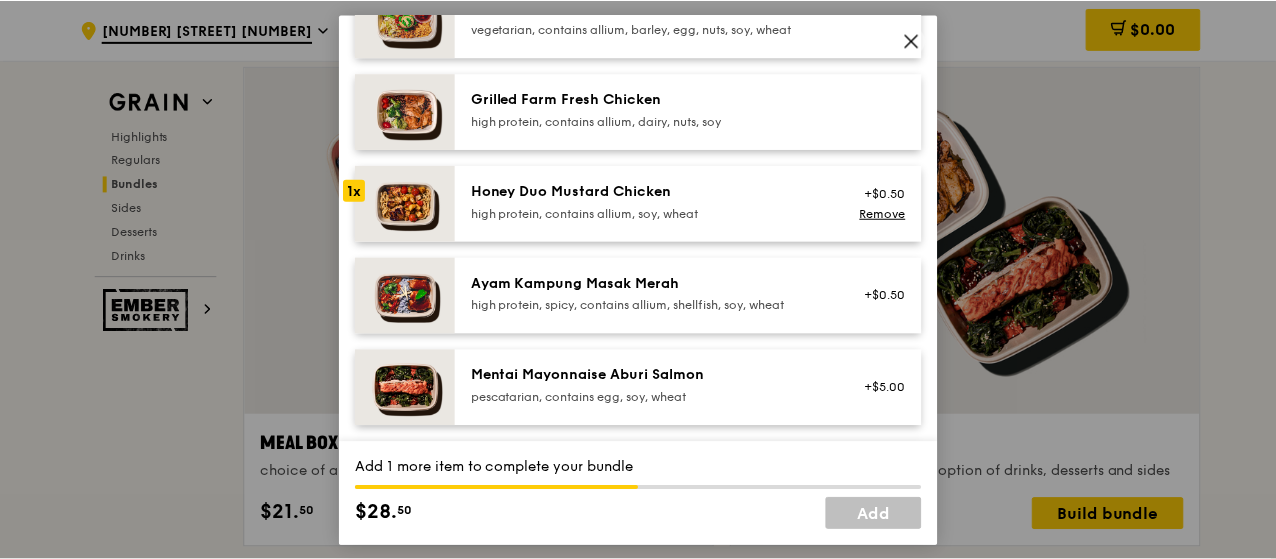 scroll, scrollTop: 400, scrollLeft: 0, axis: vertical 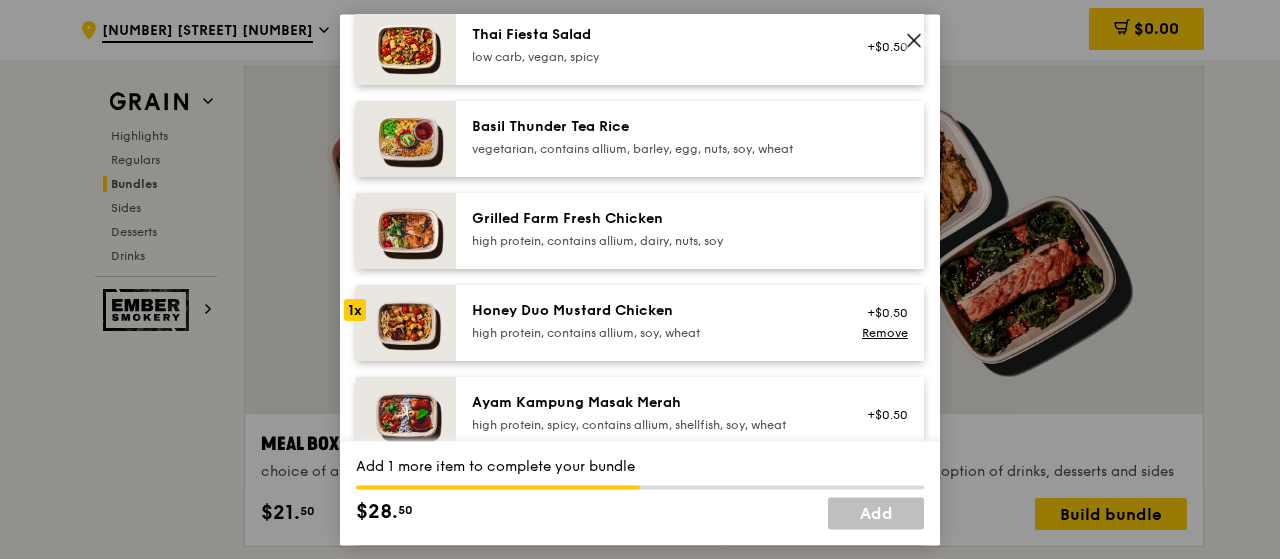 click at bounding box center [914, 40] 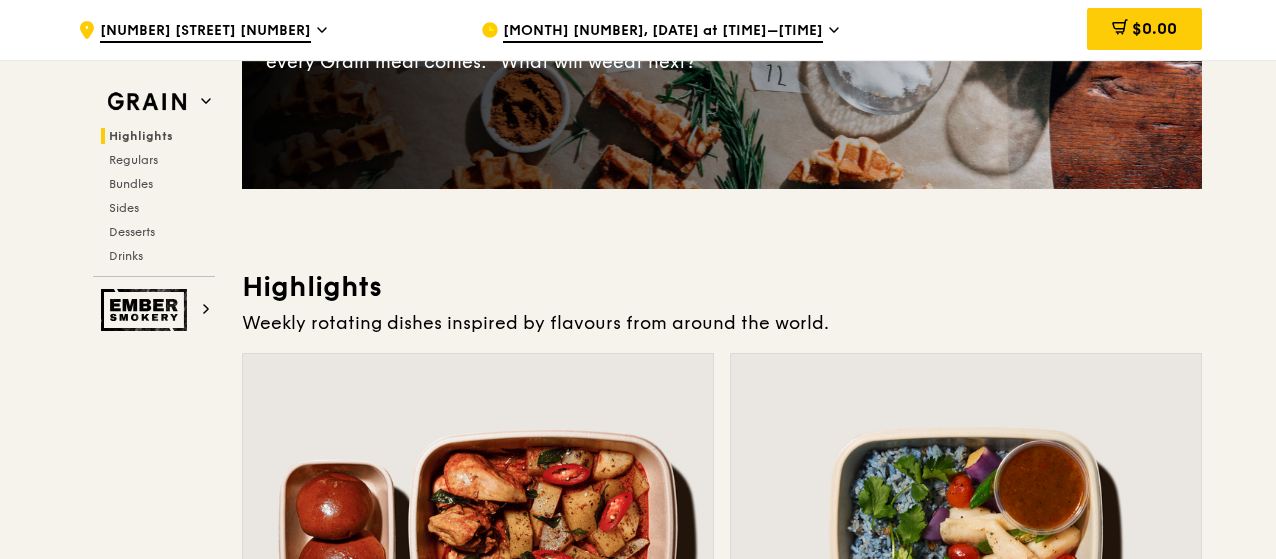 scroll, scrollTop: 0, scrollLeft: 0, axis: both 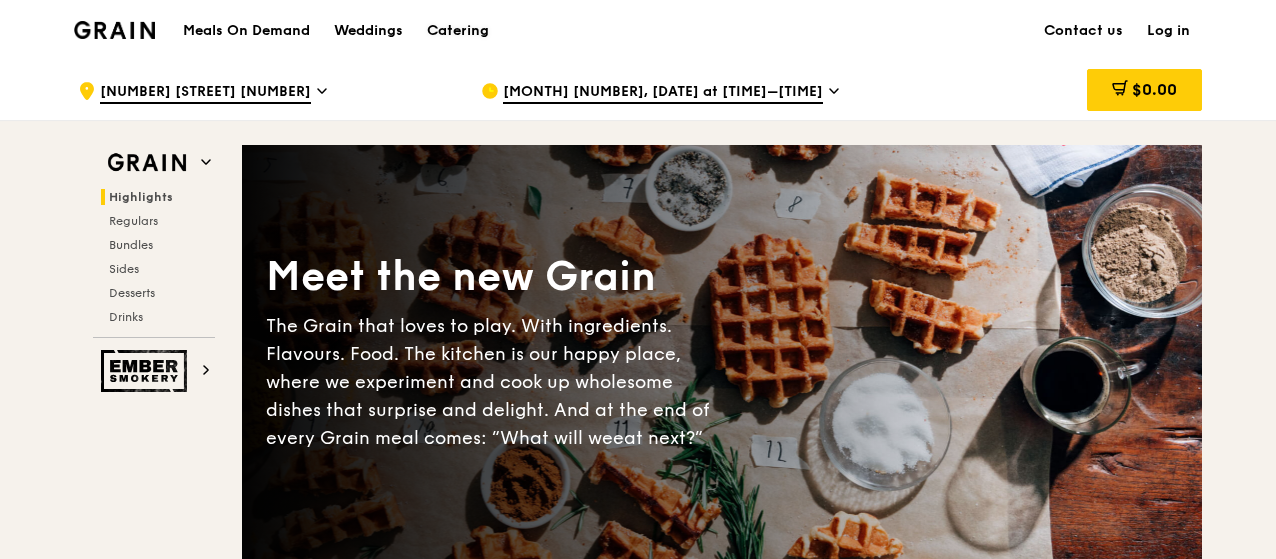 click on "Catering" at bounding box center [458, 31] 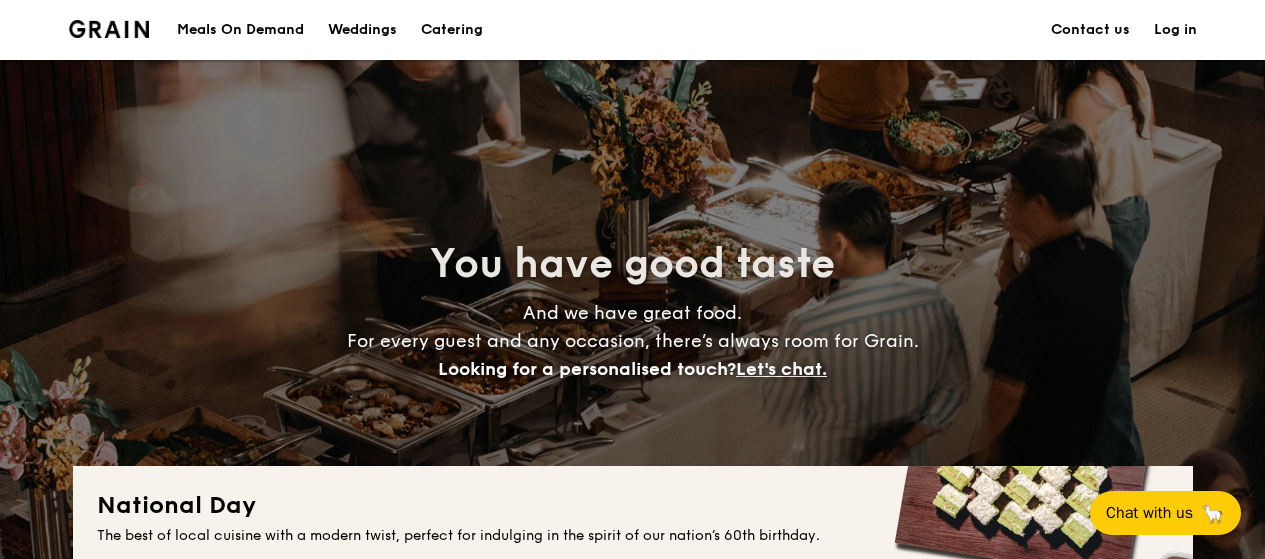 scroll, scrollTop: 900, scrollLeft: 0, axis: vertical 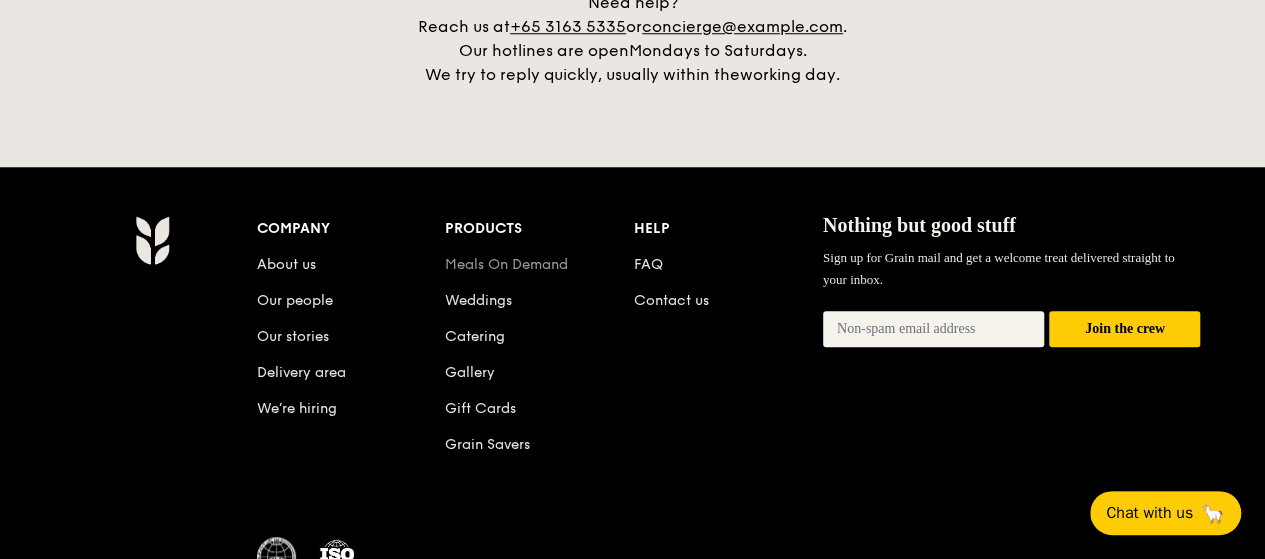 click on "Meals On Demand" at bounding box center (506, 264) 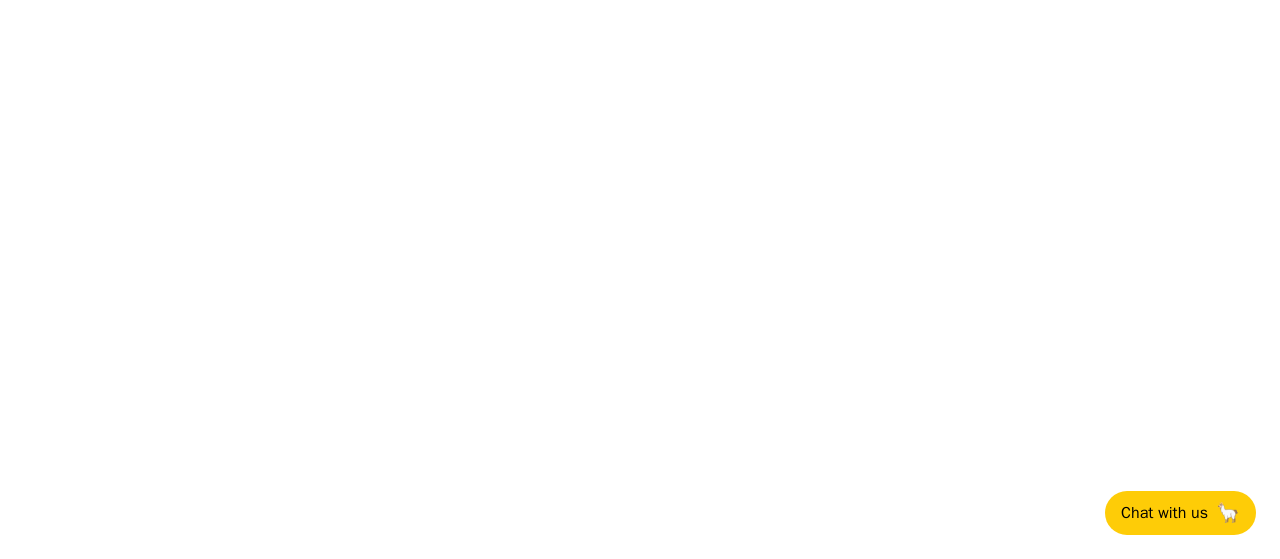 scroll, scrollTop: 0, scrollLeft: 0, axis: both 